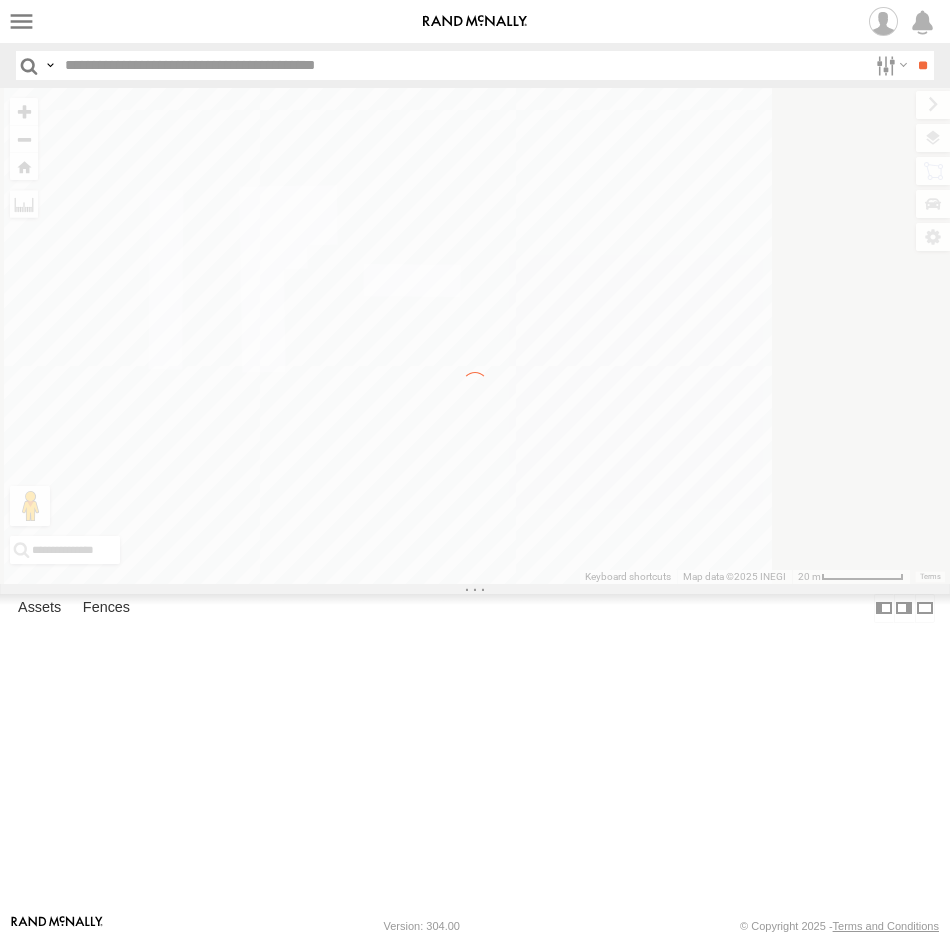 select on "**********" 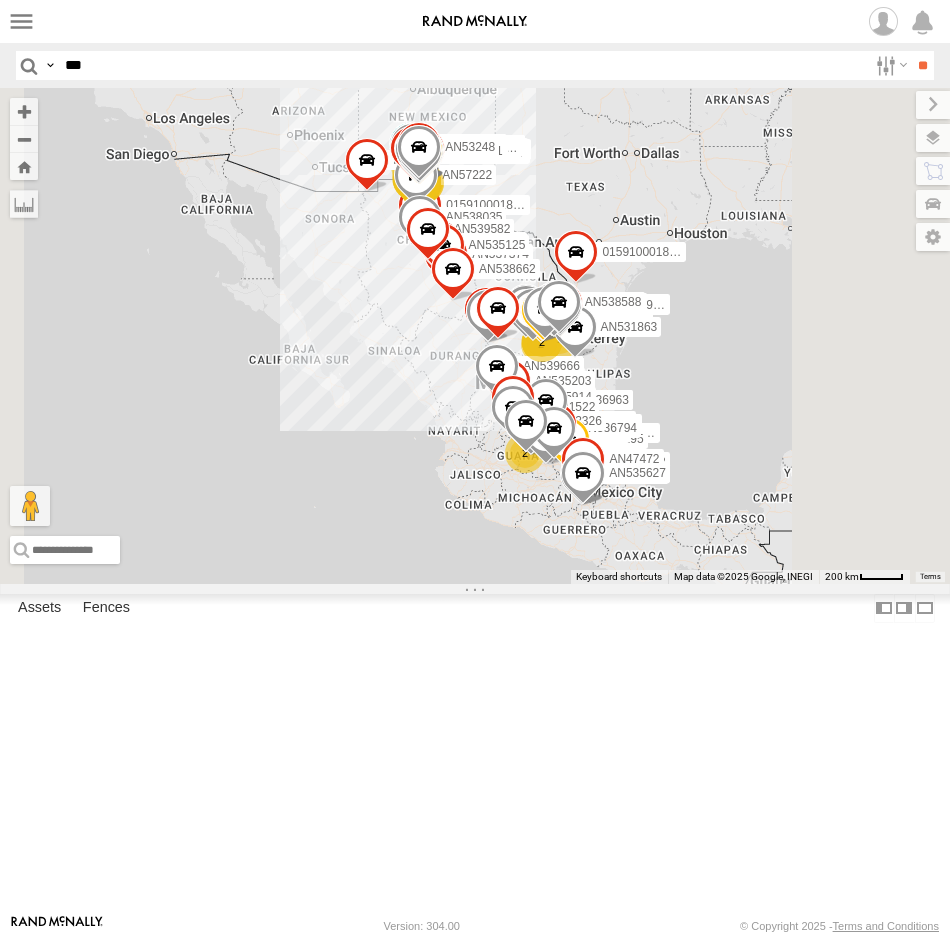 click on "**" at bounding box center (922, 65) 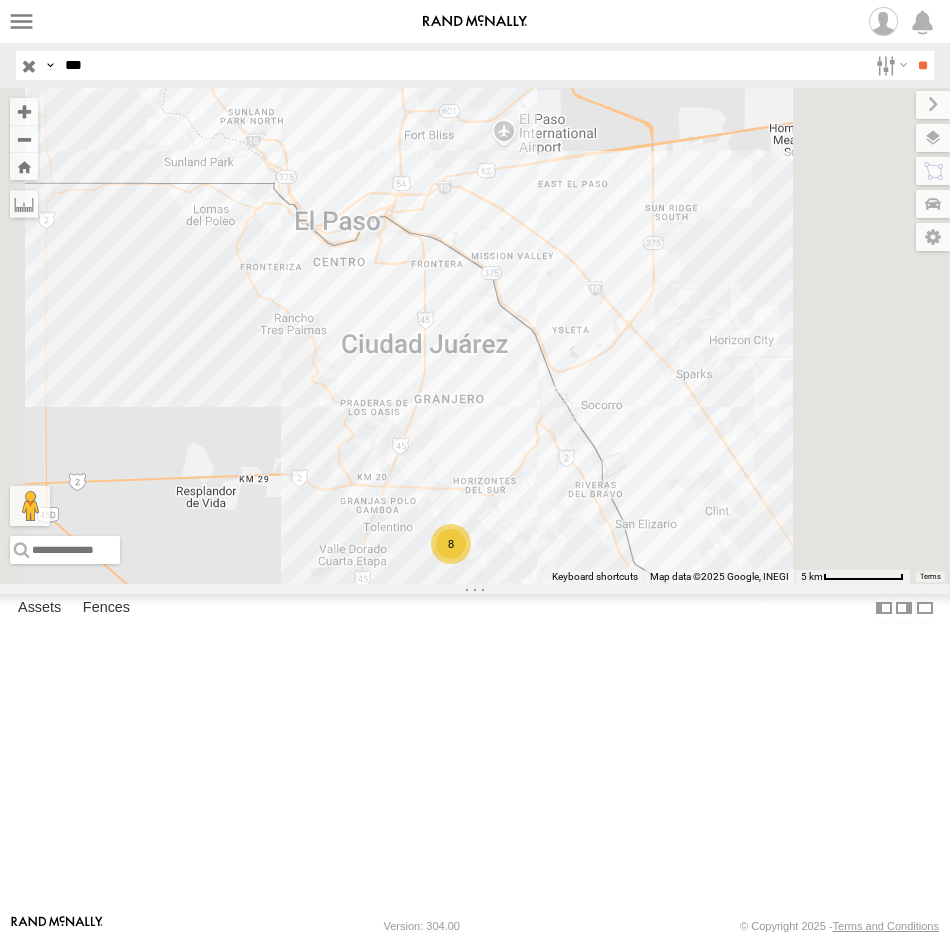 click on "552" at bounding box center [0, 0] 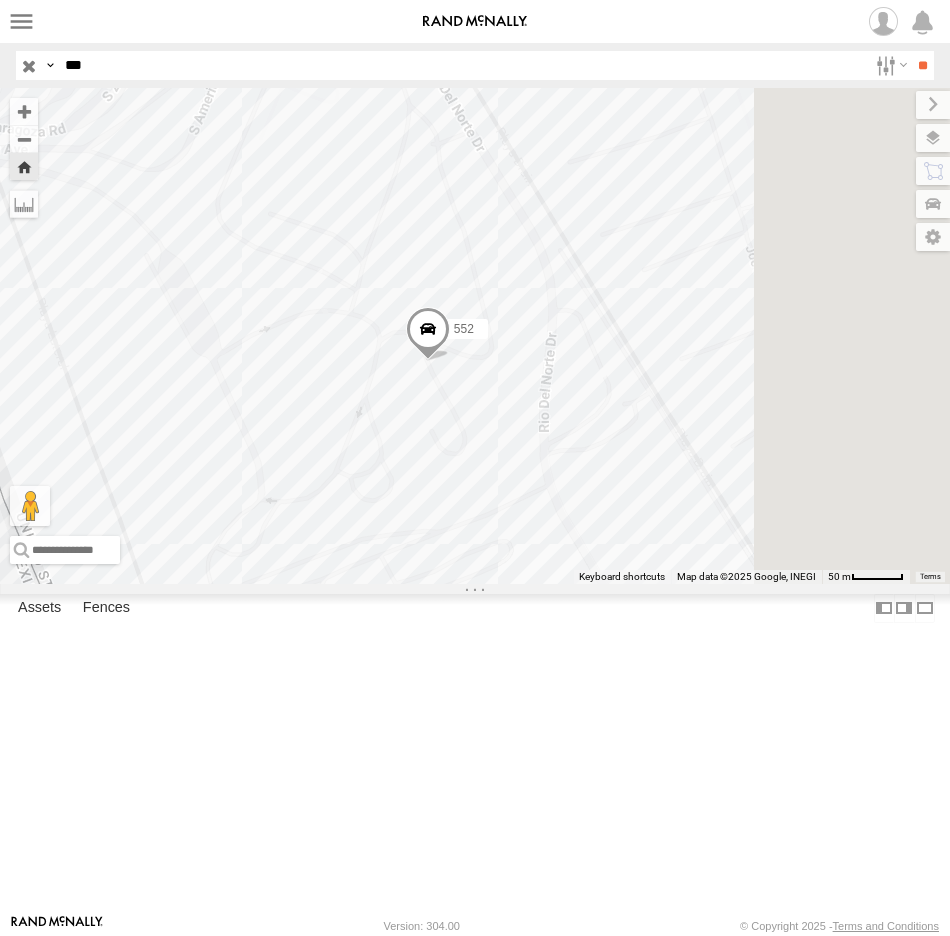 drag, startPoint x: 698, startPoint y: 549, endPoint x: 649, endPoint y: 581, distance: 58.5235 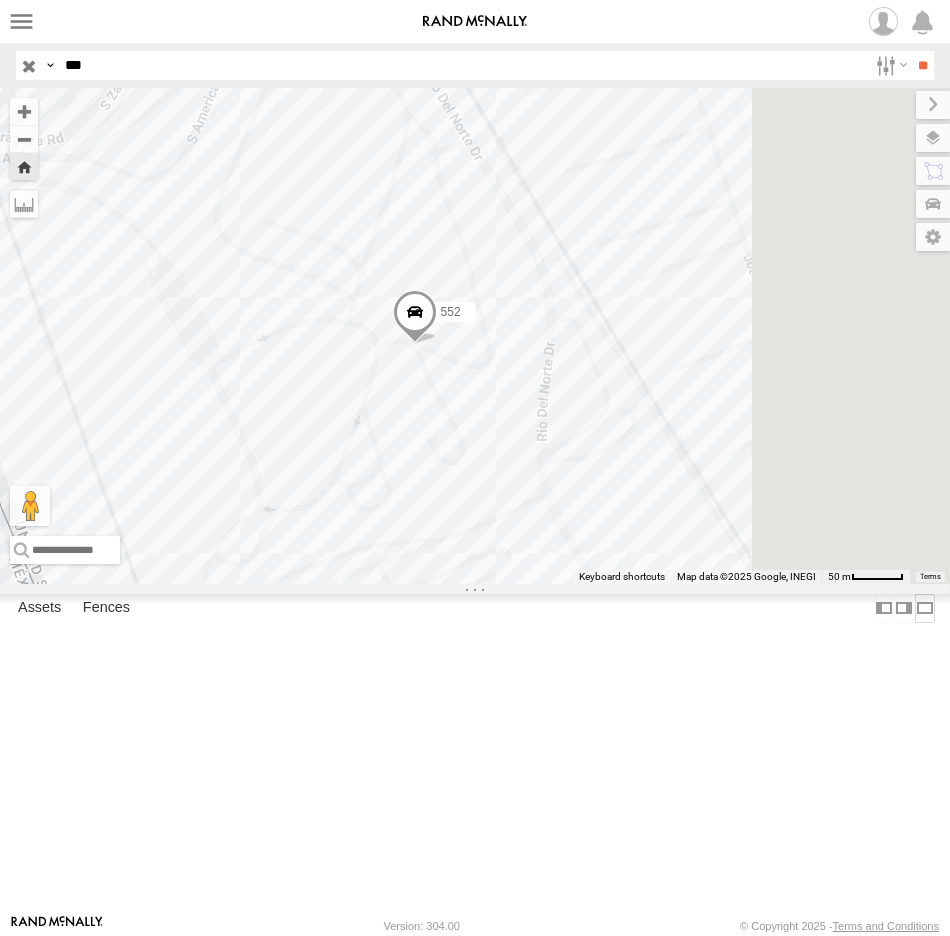 click at bounding box center (925, 608) 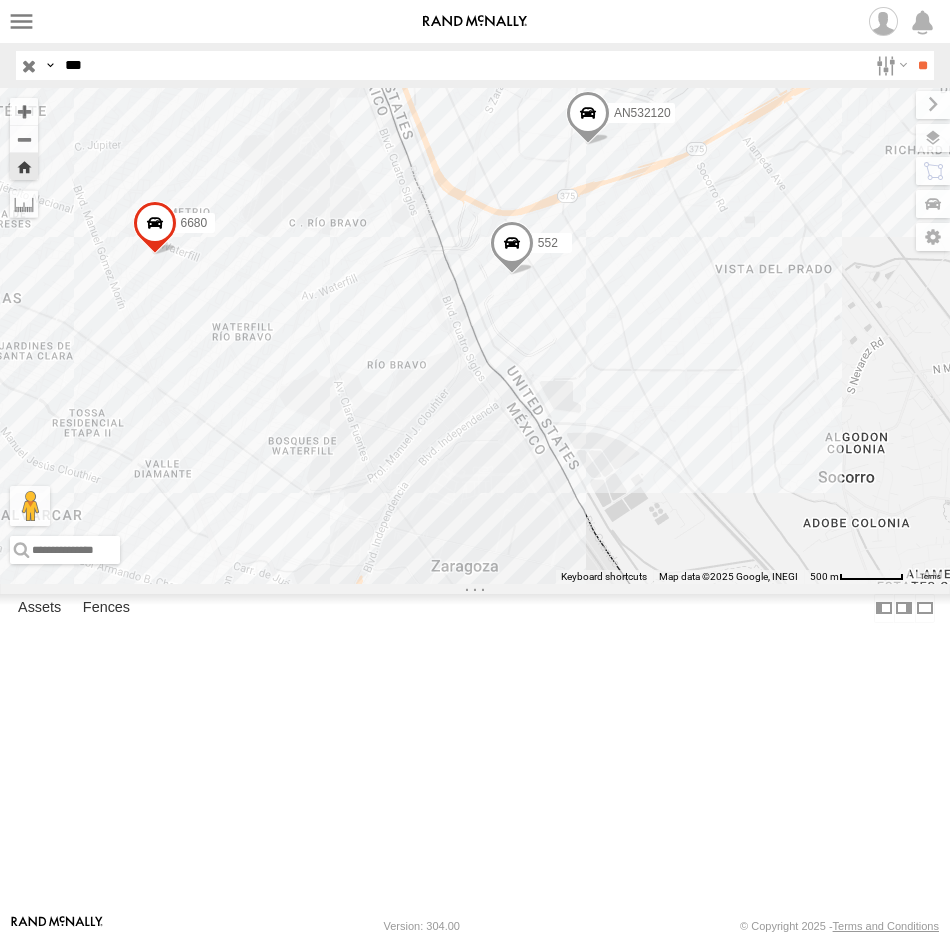 drag, startPoint x: 345, startPoint y: 549, endPoint x: 409, endPoint y: 447, distance: 120.41595 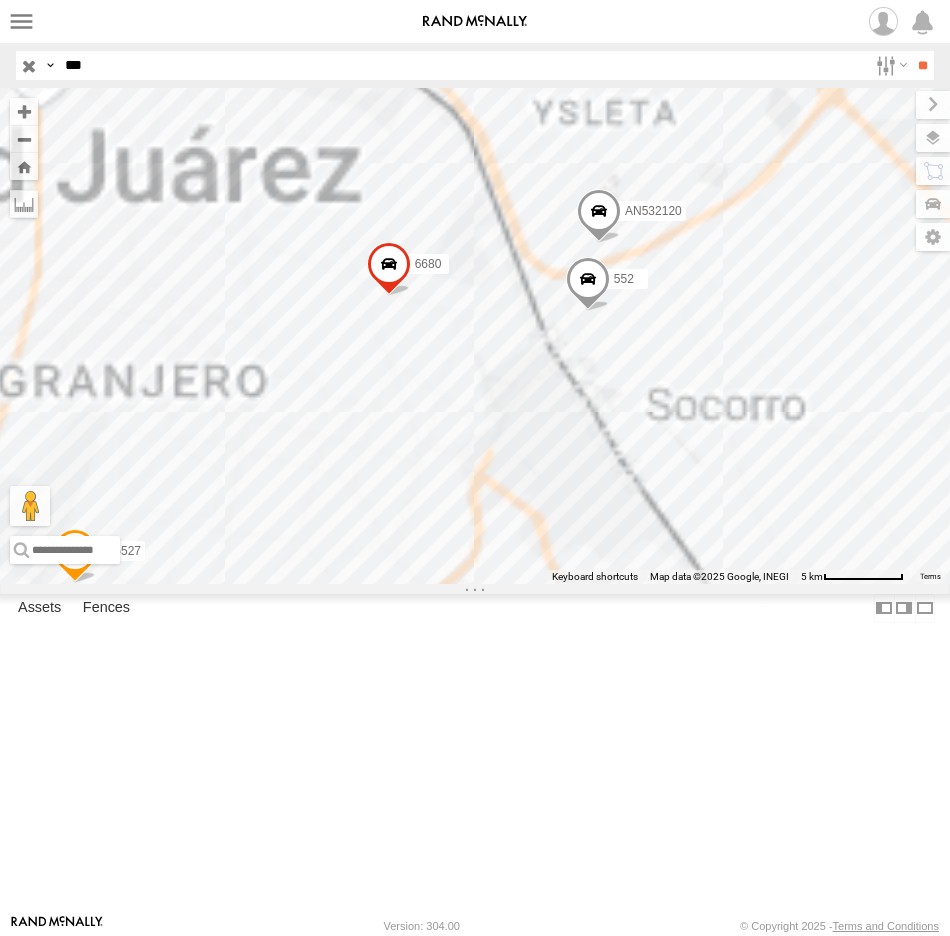 drag, startPoint x: 185, startPoint y: 66, endPoint x: -8, endPoint y: 76, distance: 193.2589 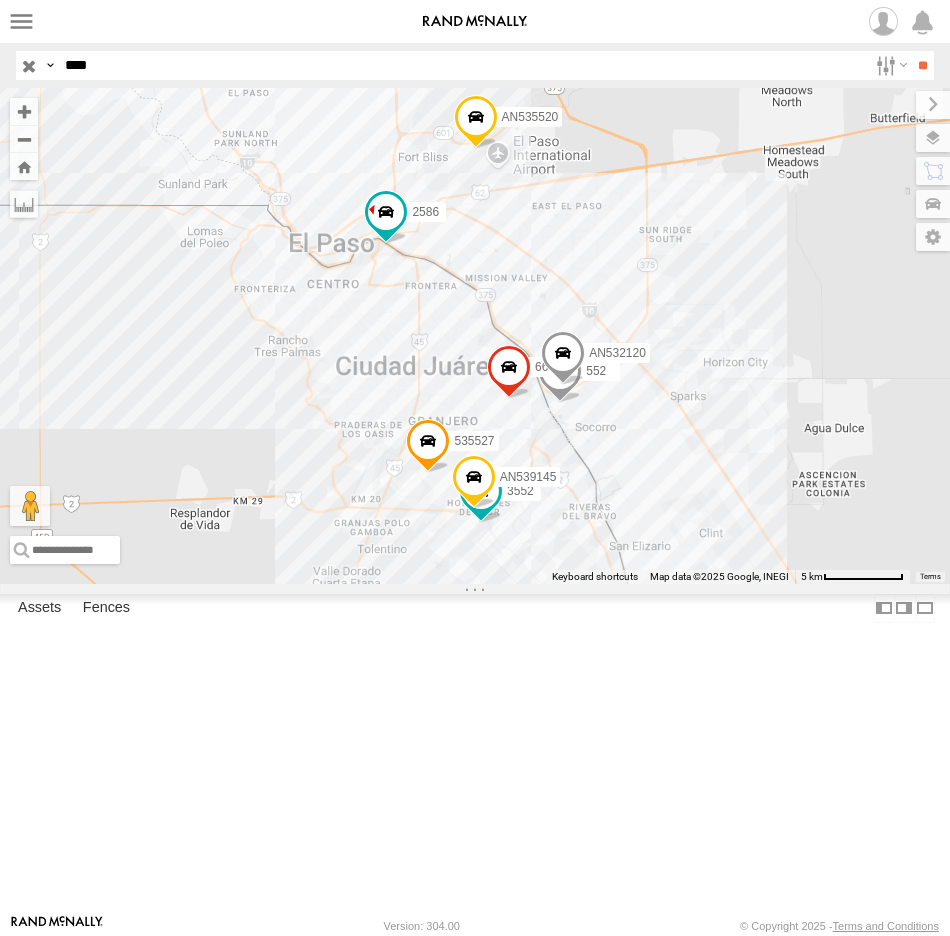 click on "**" at bounding box center [922, 65] 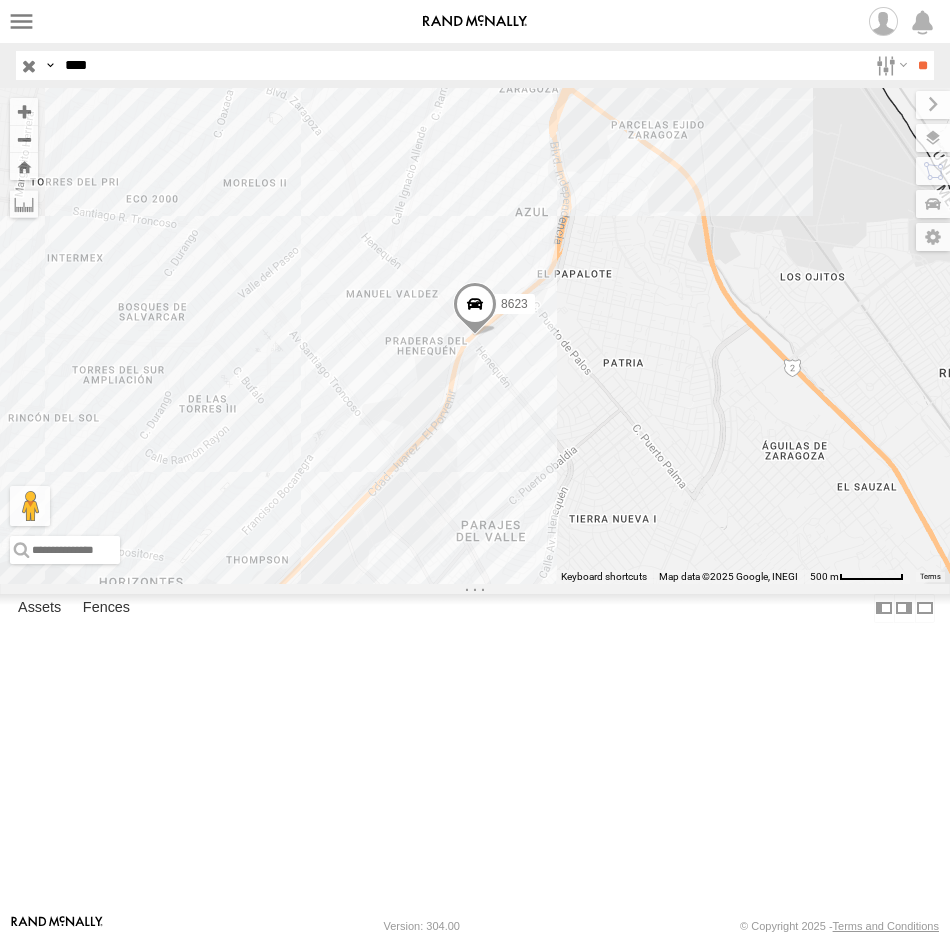 click at bounding box center (475, 309) 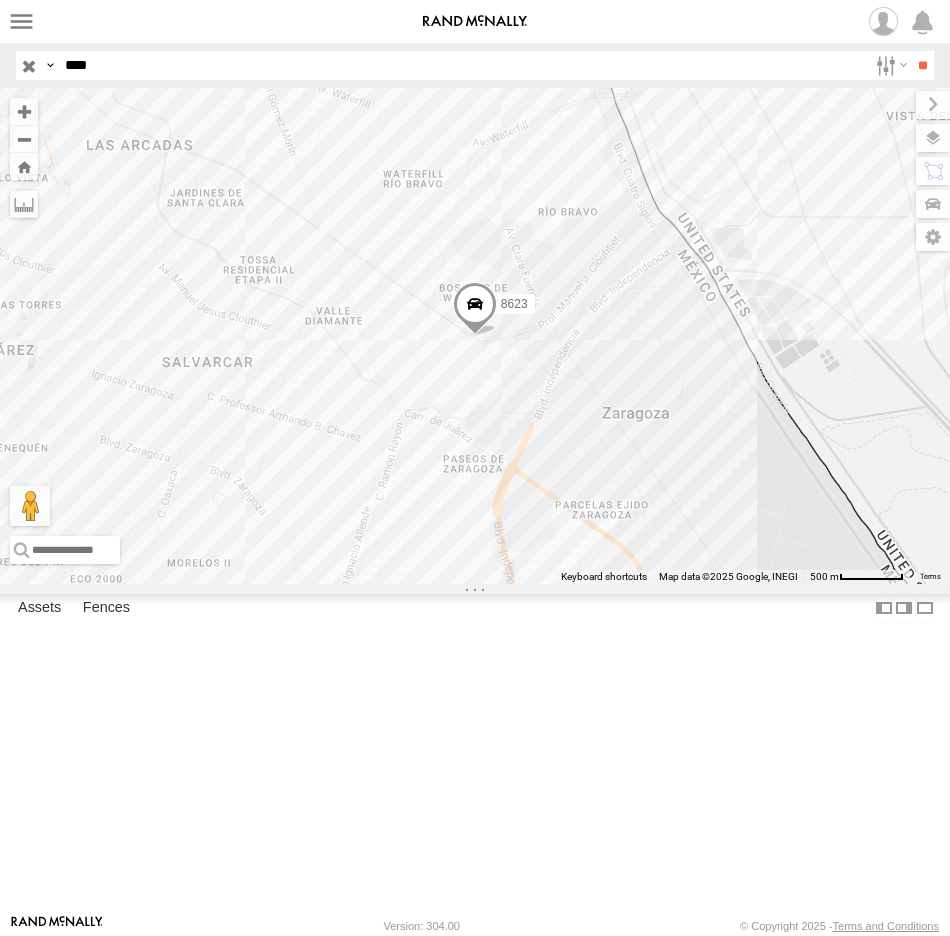drag, startPoint x: 107, startPoint y: 69, endPoint x: 22, endPoint y: 66, distance: 85.052925 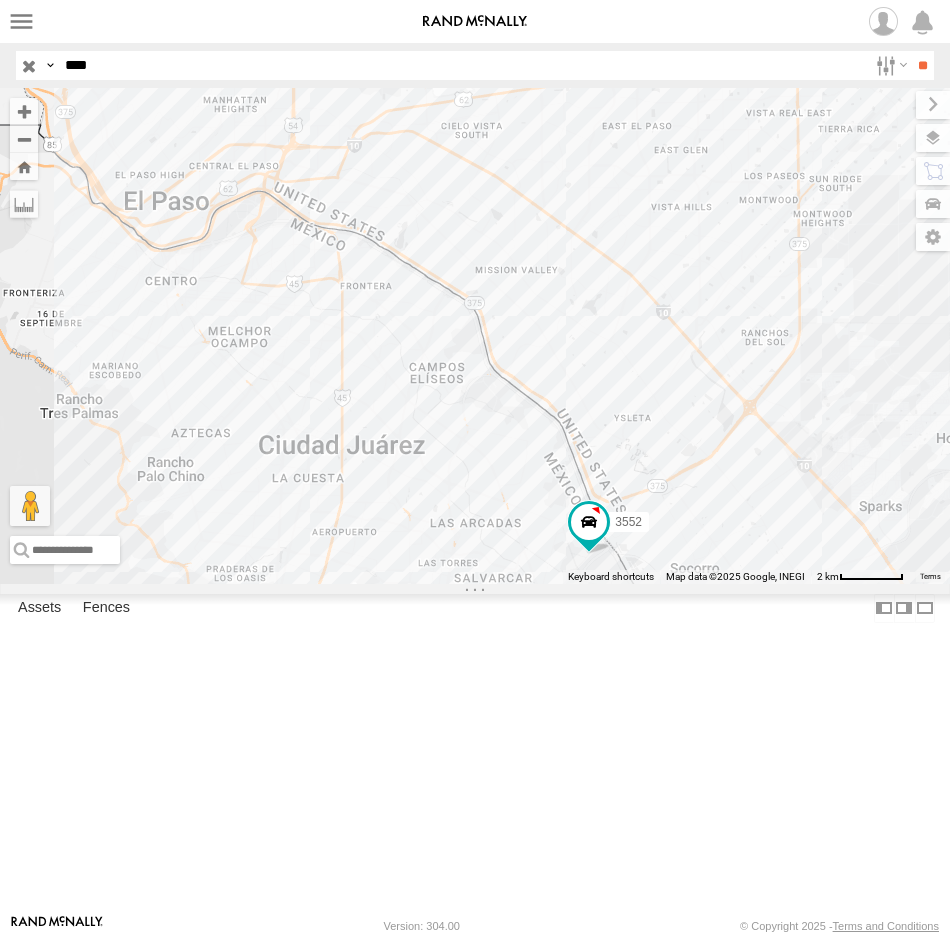 drag, startPoint x: 169, startPoint y: 59, endPoint x: -45, endPoint y: 78, distance: 214.8418 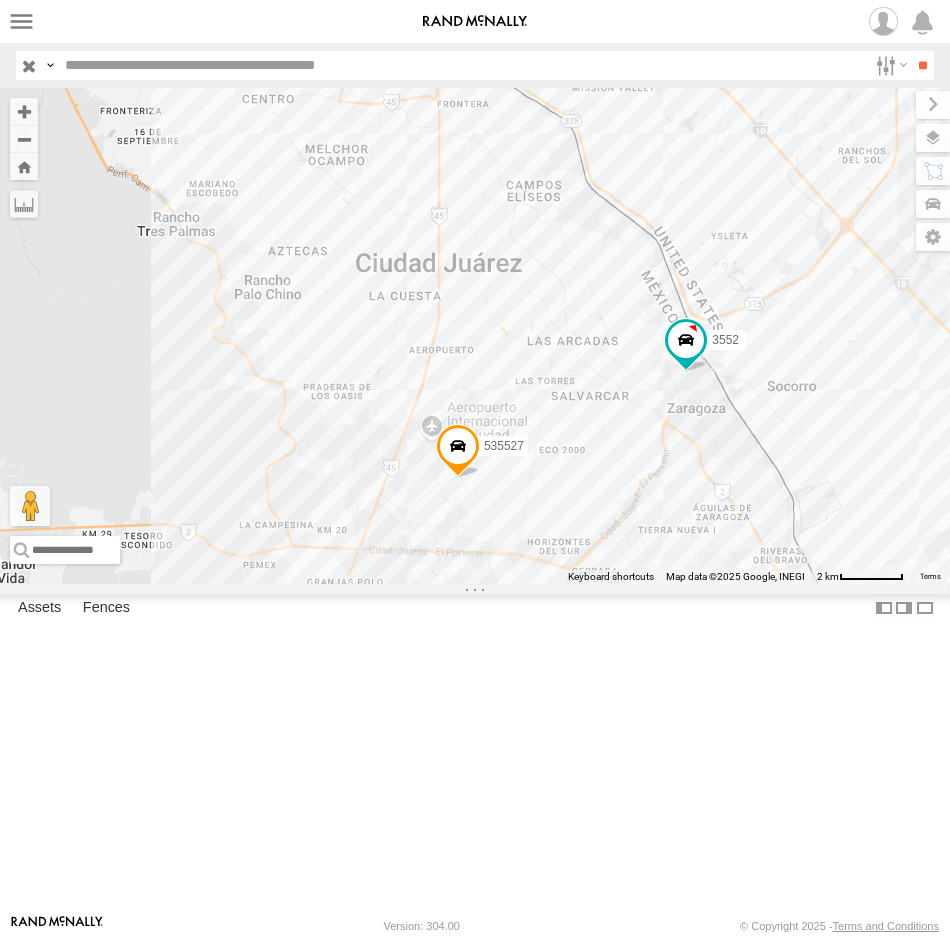drag, startPoint x: 473, startPoint y: 522, endPoint x: 577, endPoint y: 327, distance: 221 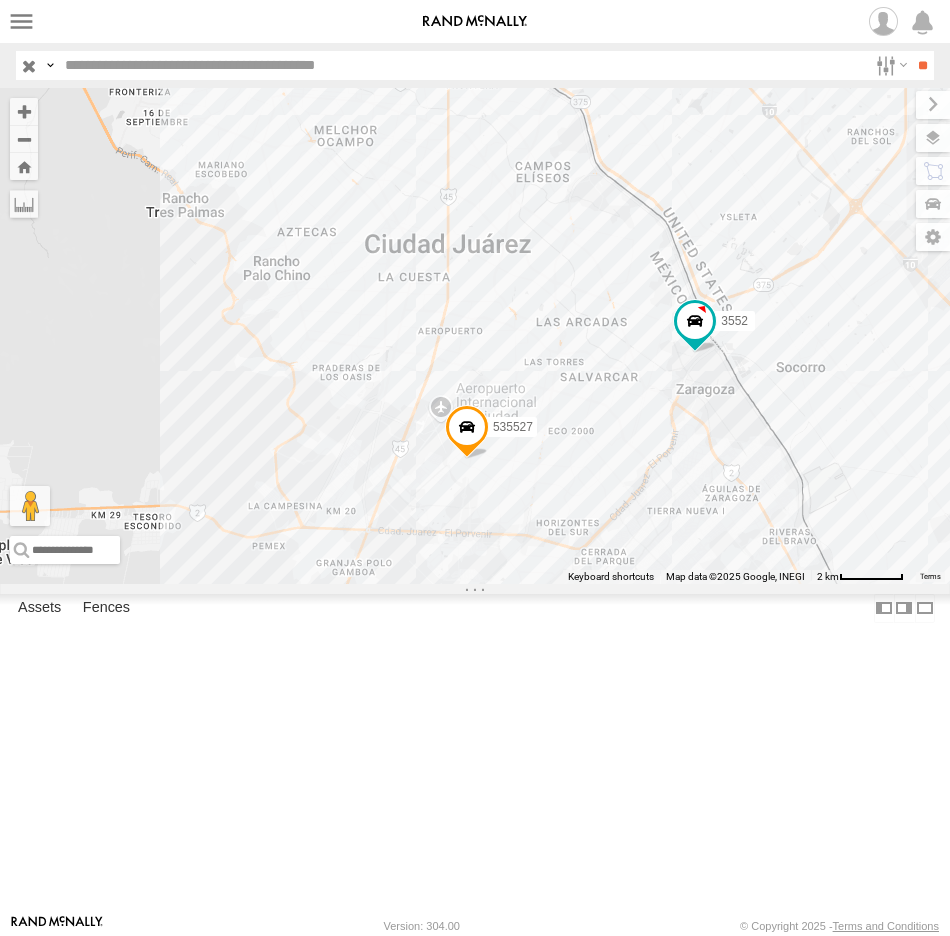 click at bounding box center [50, 65] 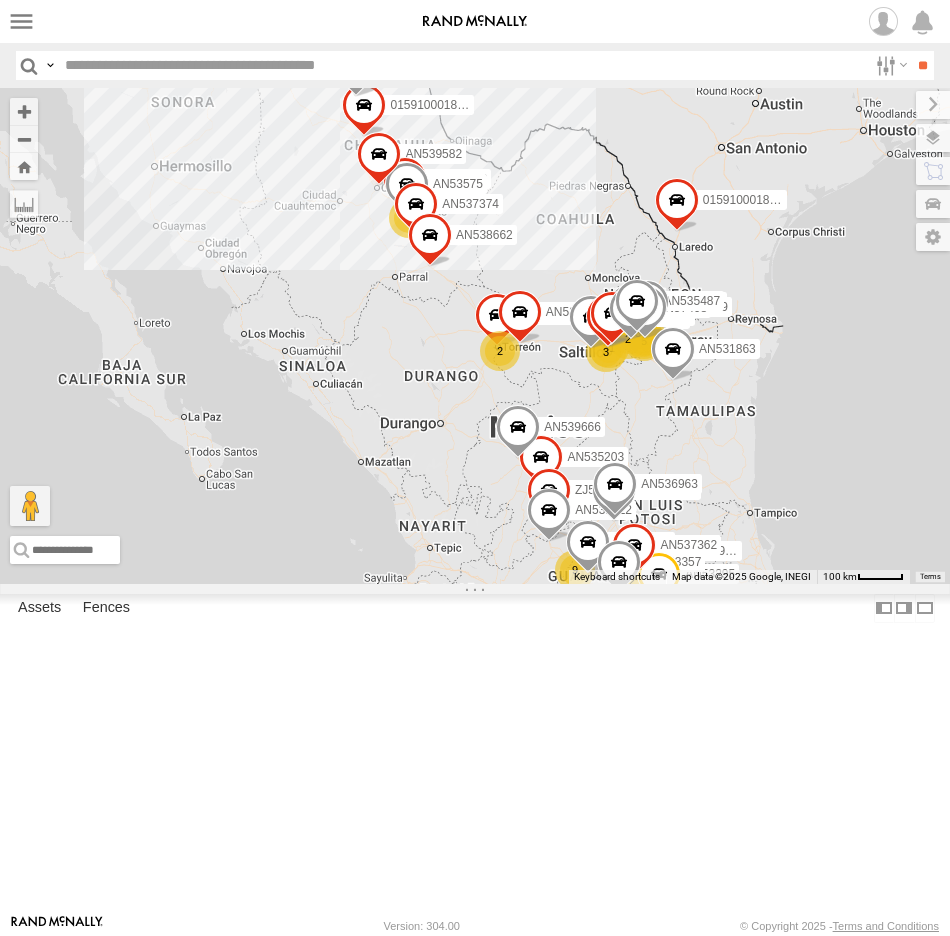 drag, startPoint x: 196, startPoint y: 55, endPoint x: 184, endPoint y: 59, distance: 12.649111 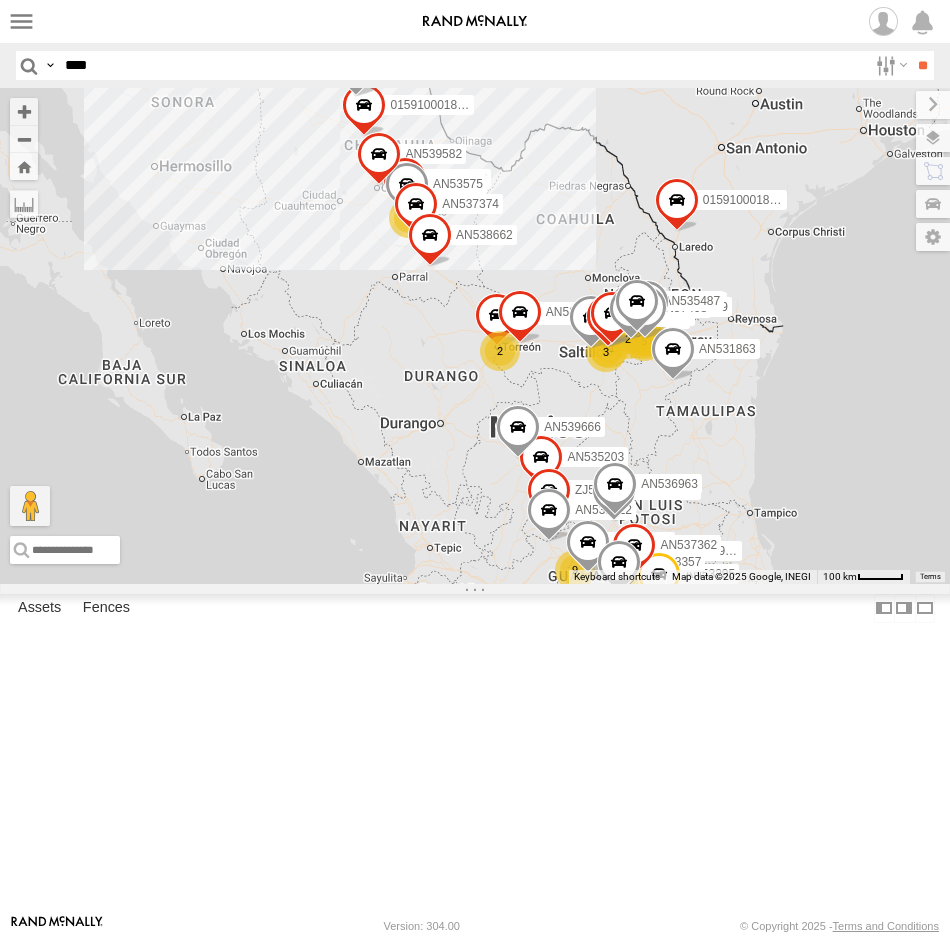 click on "**" at bounding box center [922, 65] 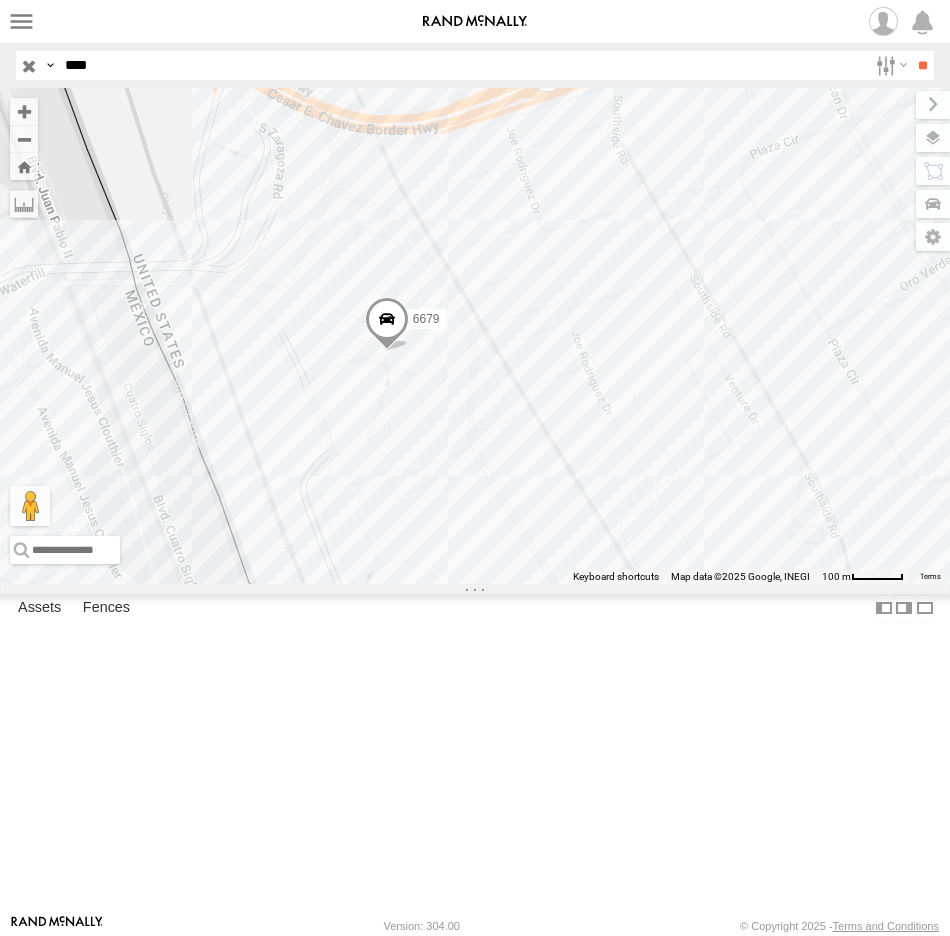 drag, startPoint x: 130, startPoint y: 73, endPoint x: -33, endPoint y: 63, distance: 163.30646 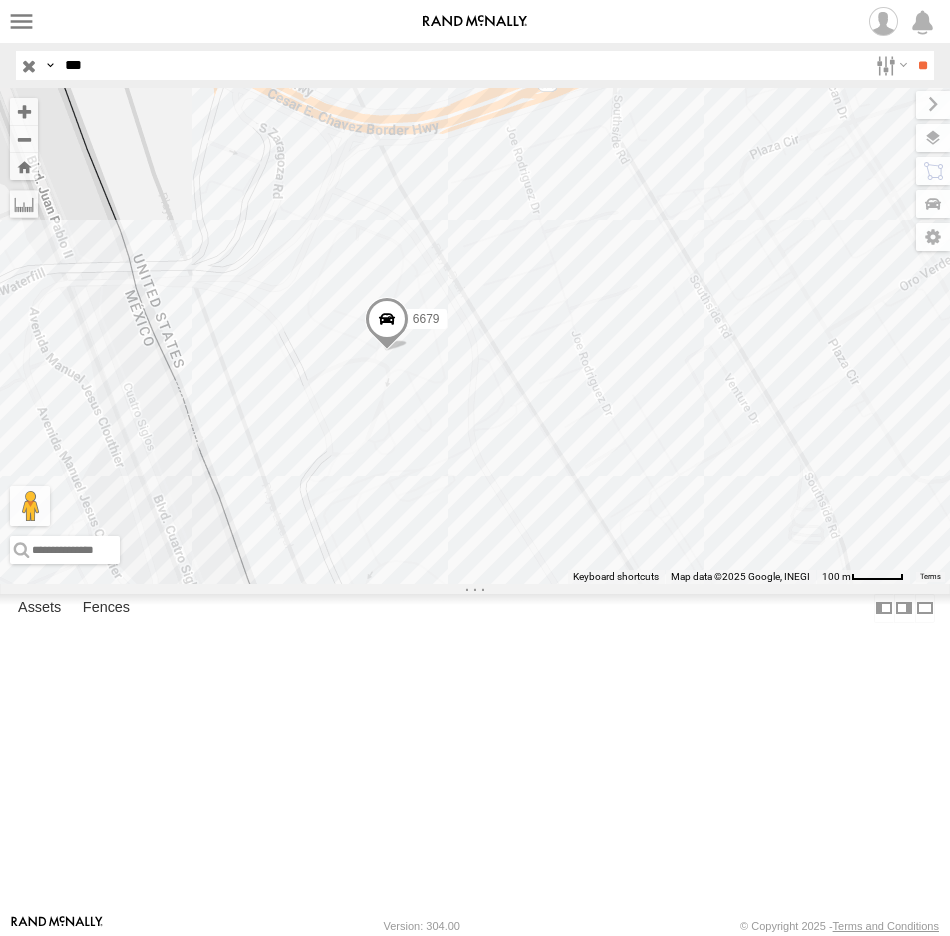 click on "**" at bounding box center [922, 65] 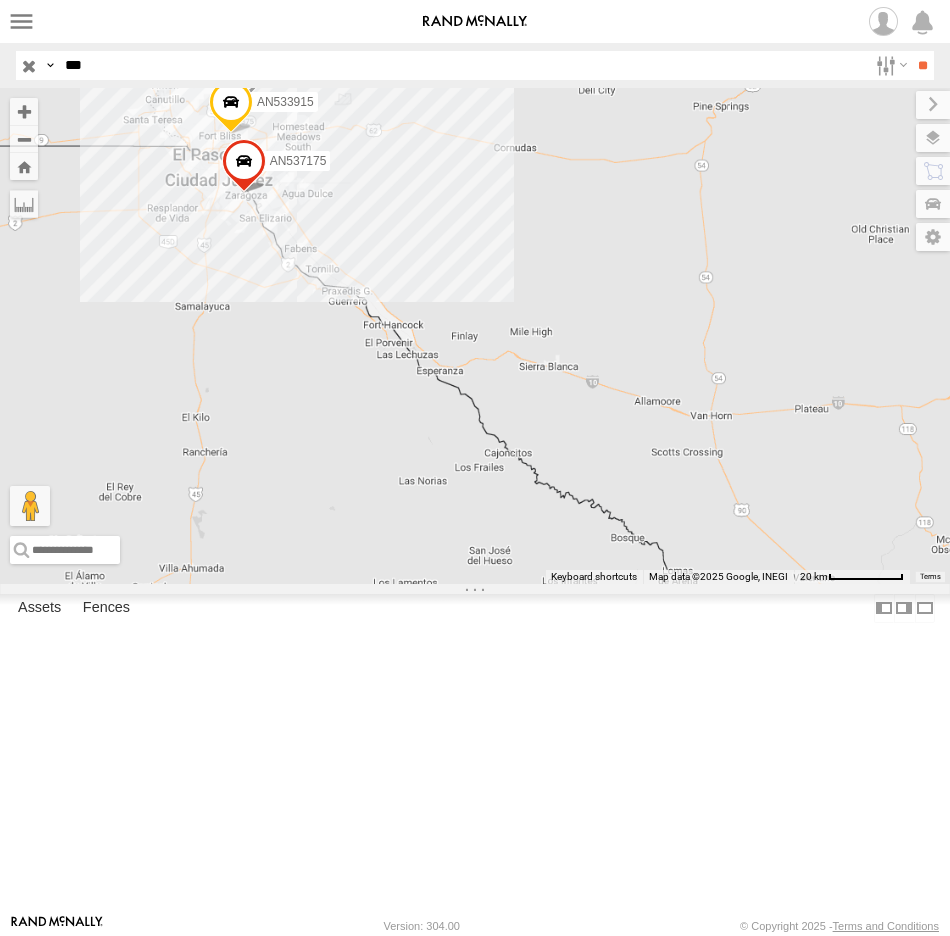 drag, startPoint x: 216, startPoint y: 237, endPoint x: 371, endPoint y: 308, distance: 170.48753 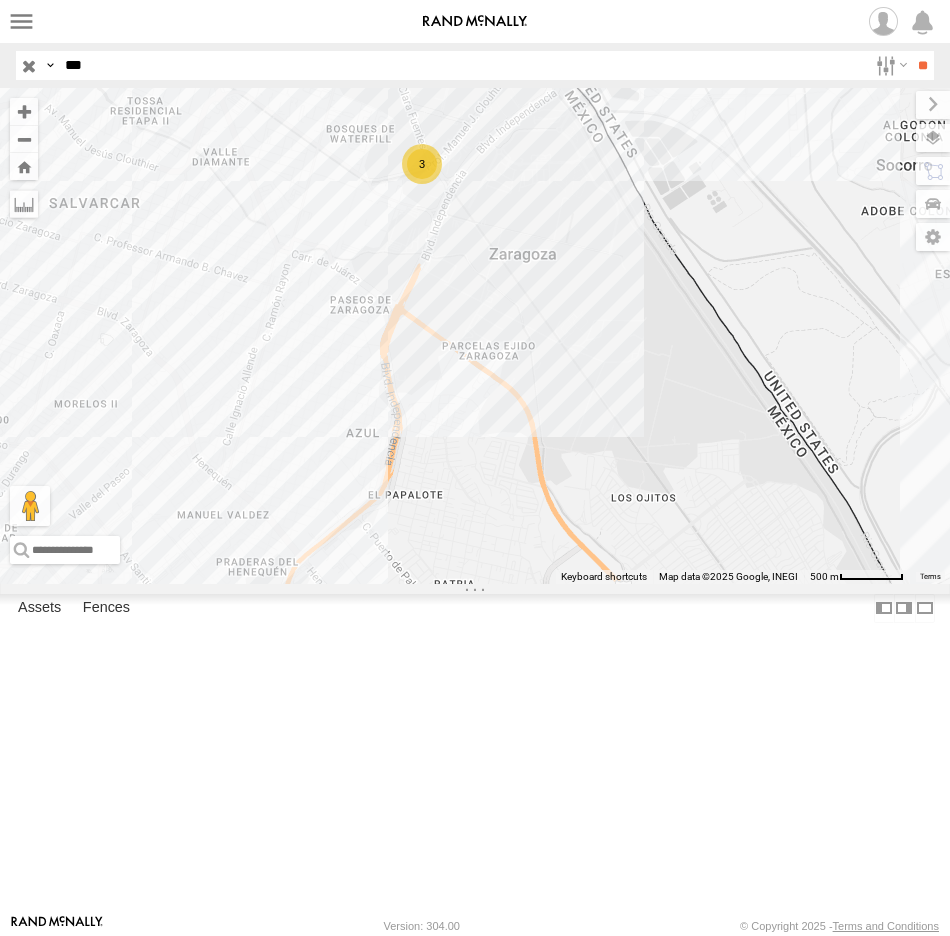 drag, startPoint x: 500, startPoint y: 399, endPoint x: 498, endPoint y: 507, distance: 108.01852 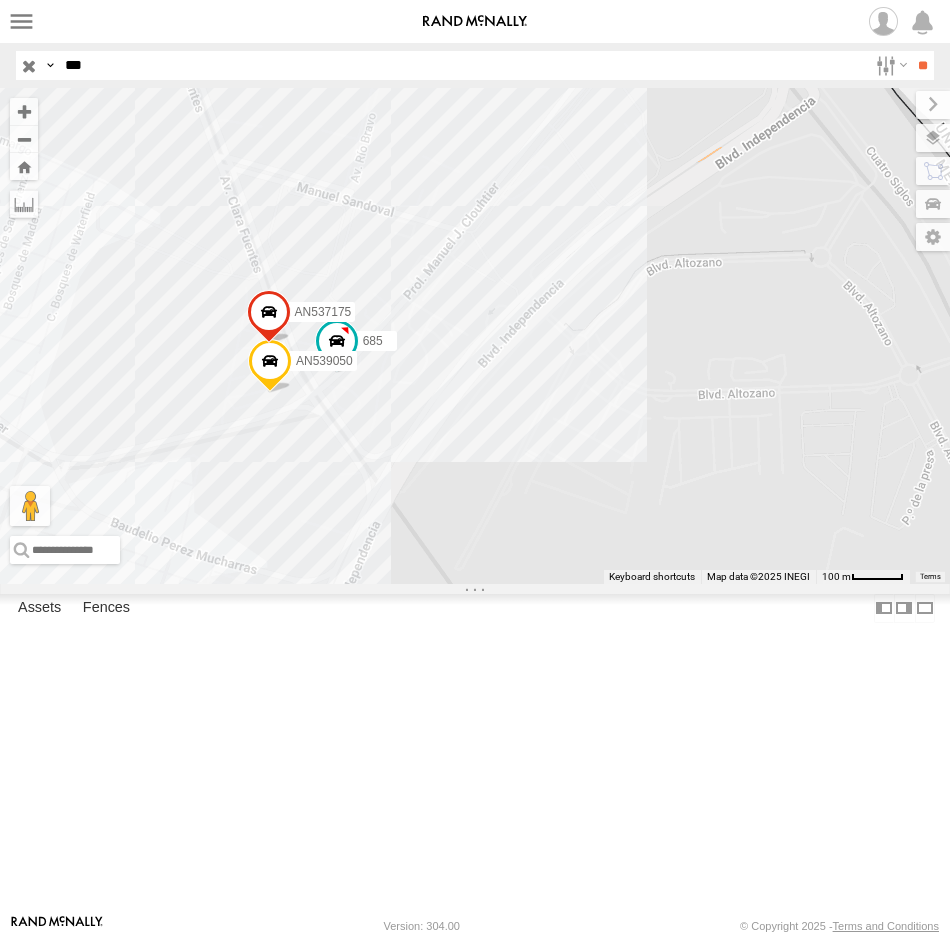 drag, startPoint x: 128, startPoint y: 57, endPoint x: -66, endPoint y: 72, distance: 194.57903 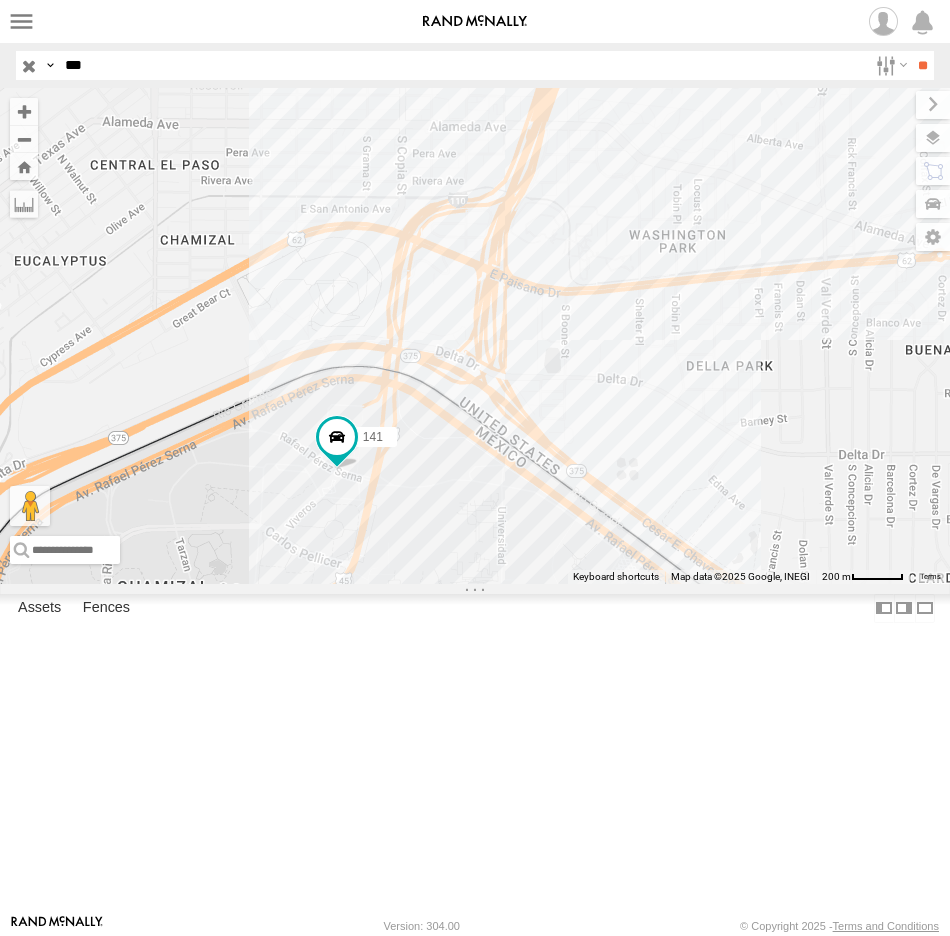 drag, startPoint x: 104, startPoint y: 72, endPoint x: 53, endPoint y: 67, distance: 51.24451 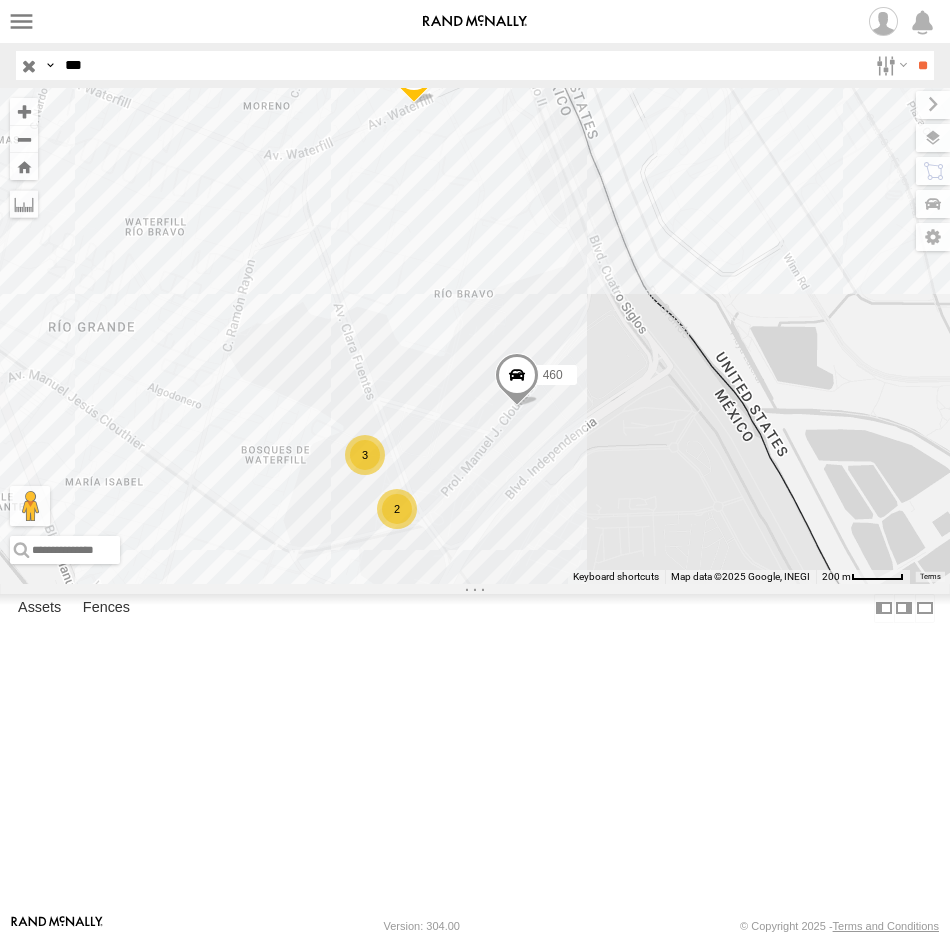 drag, startPoint x: 475, startPoint y: 474, endPoint x: 528, endPoint y: 592, distance: 129.3561 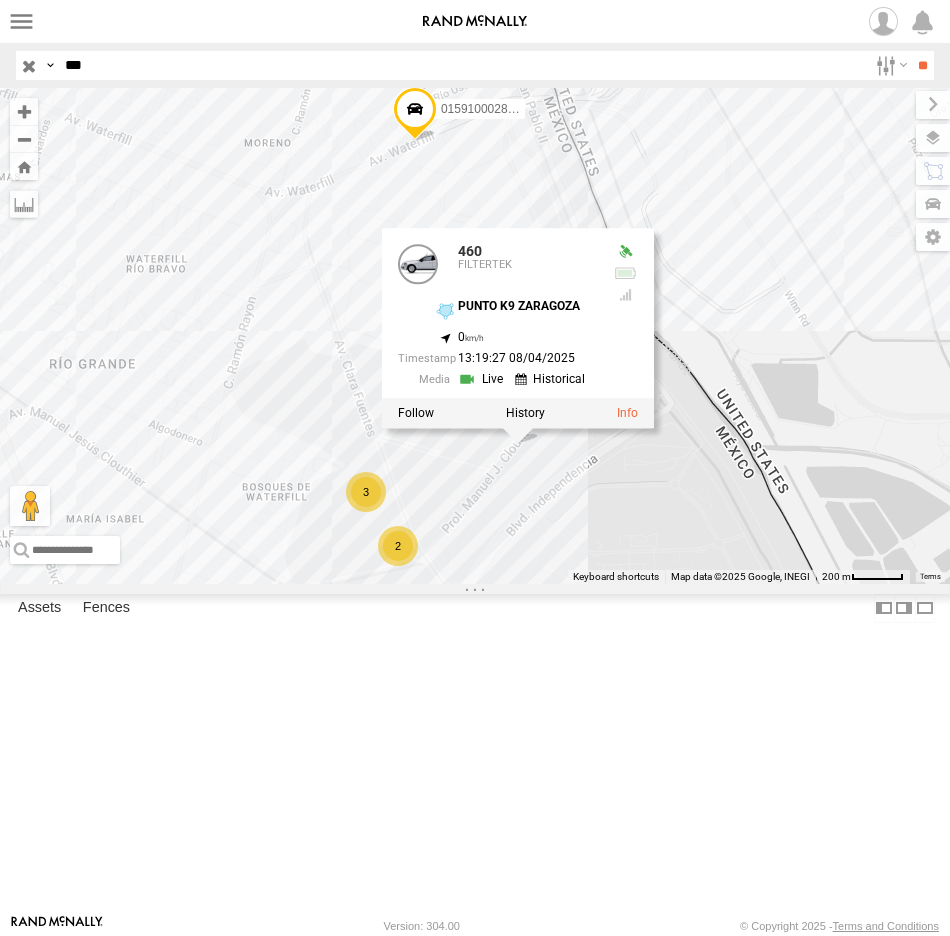 click at bounding box center (29, 65) 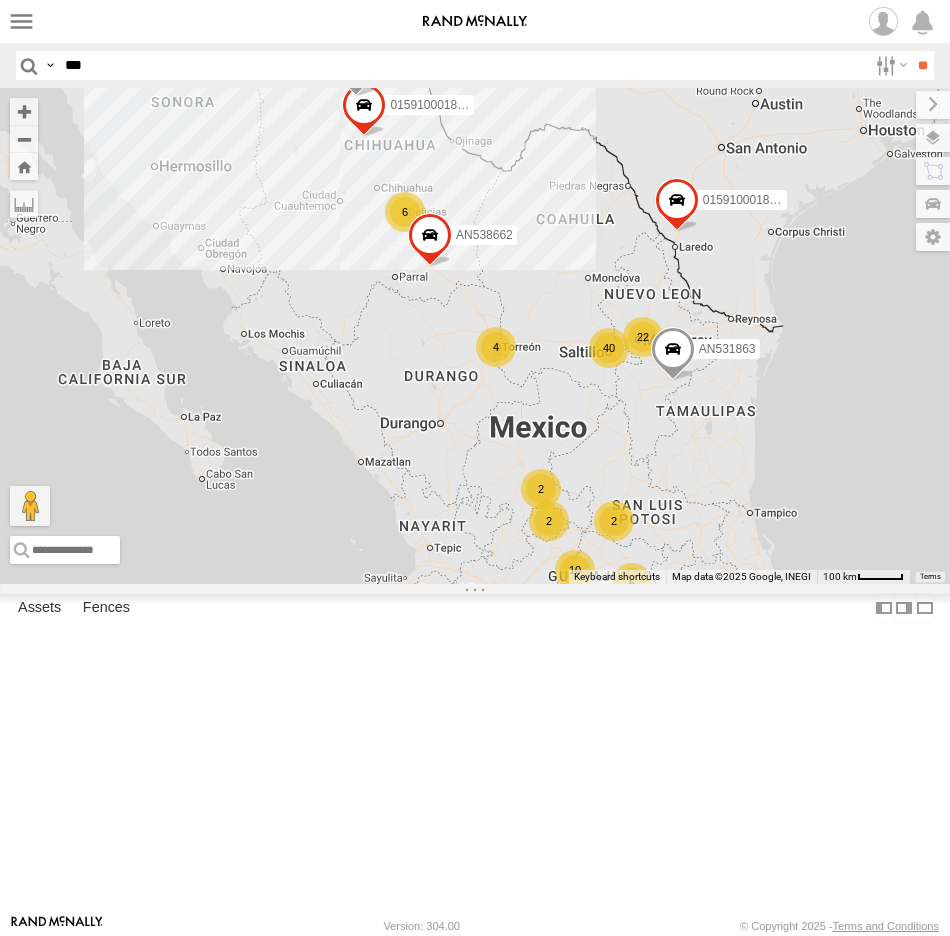 click on "***" at bounding box center (462, 65) 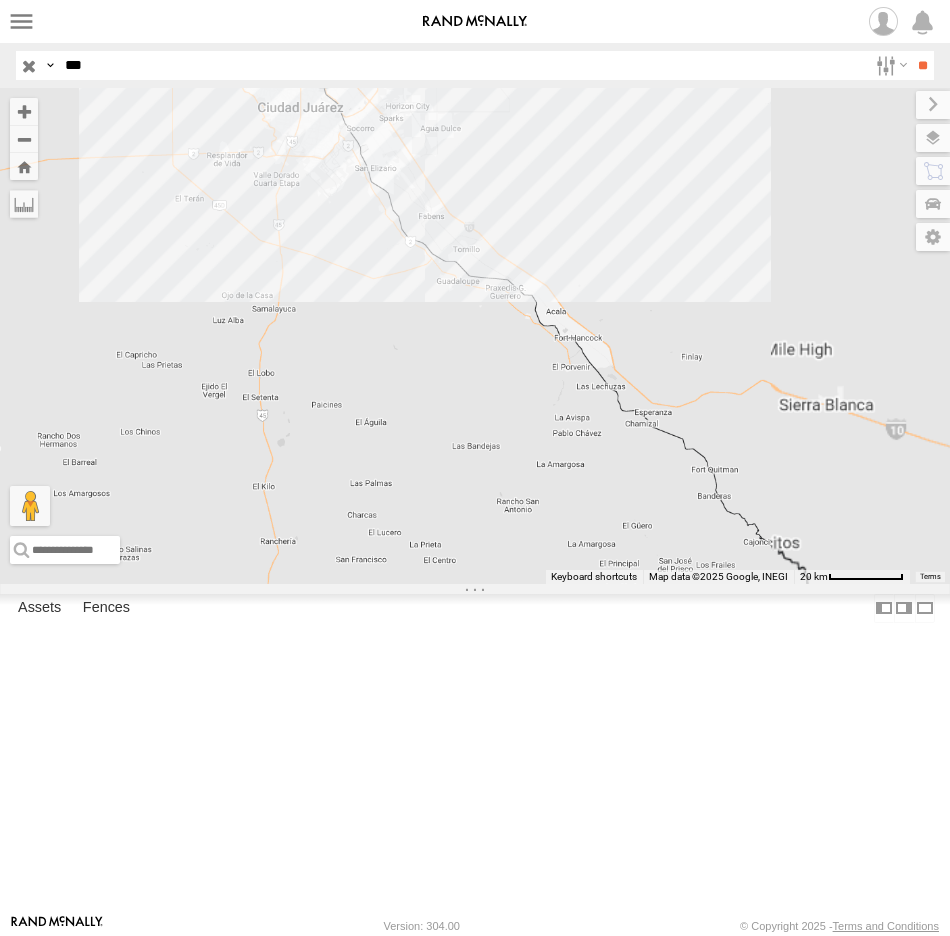 drag, startPoint x: 170, startPoint y: 242, endPoint x: 195, endPoint y: 390, distance: 150.09663 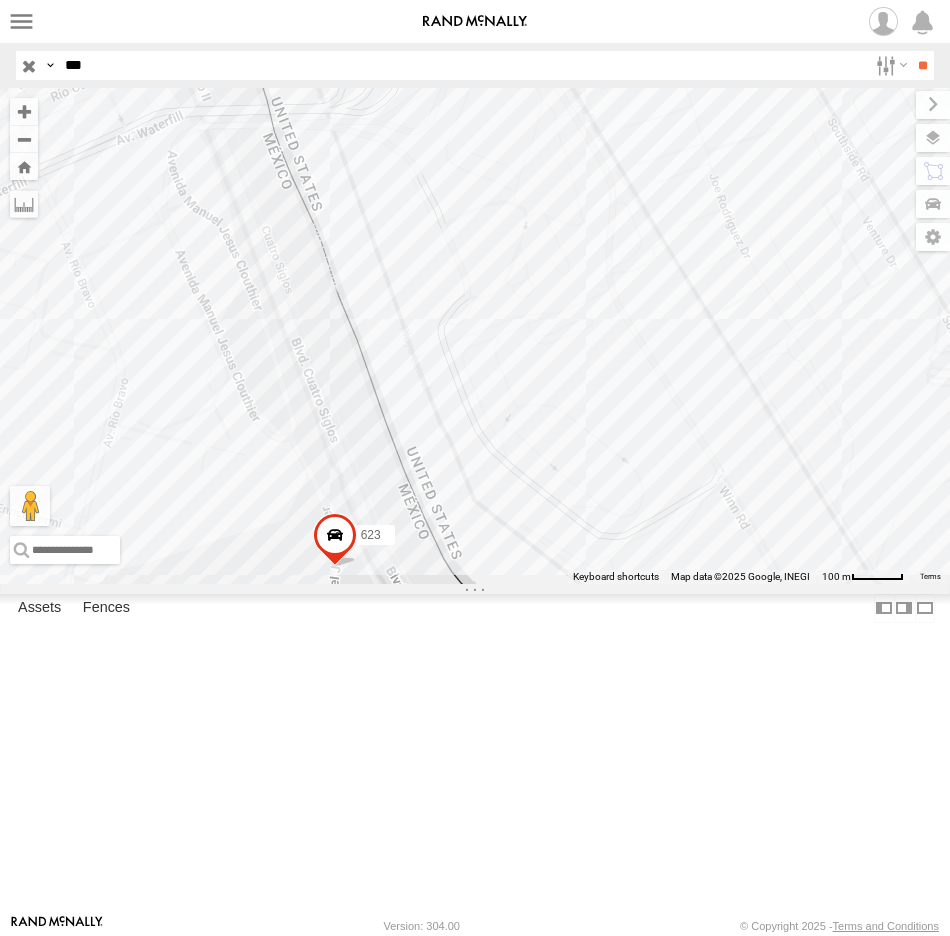 click at bounding box center [335, 540] 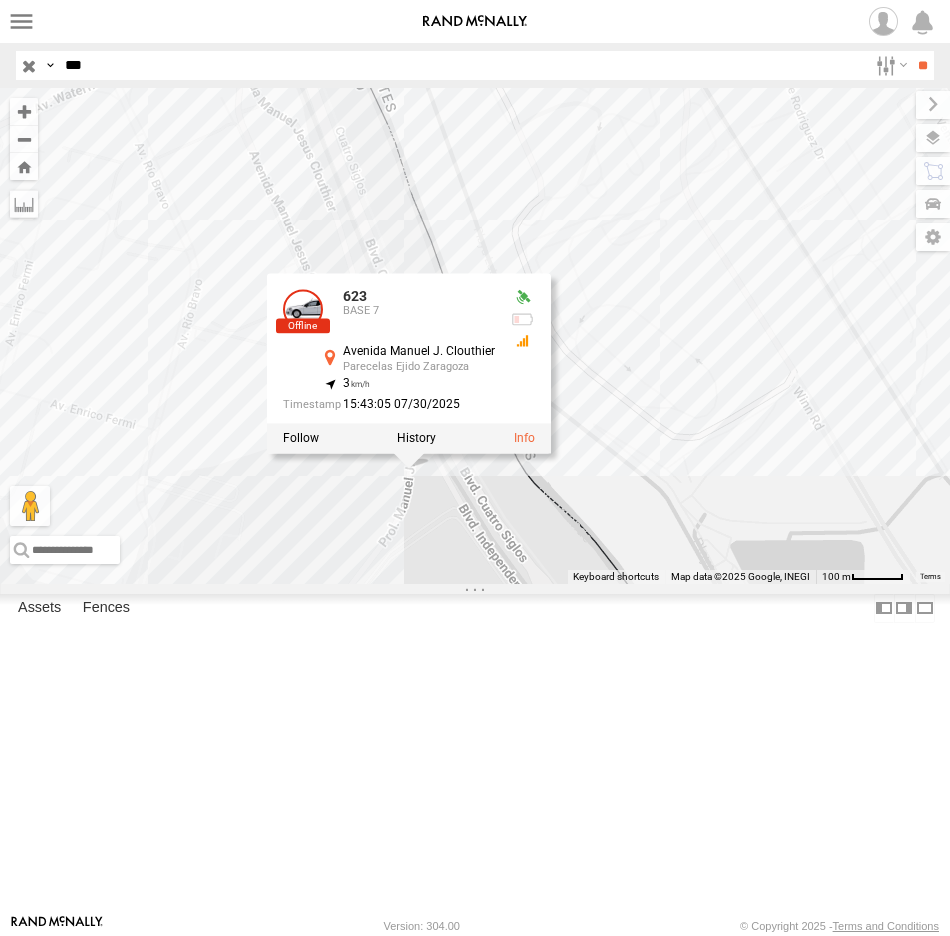 drag, startPoint x: 669, startPoint y: 735, endPoint x: 769, endPoint y: 542, distance: 217.36835 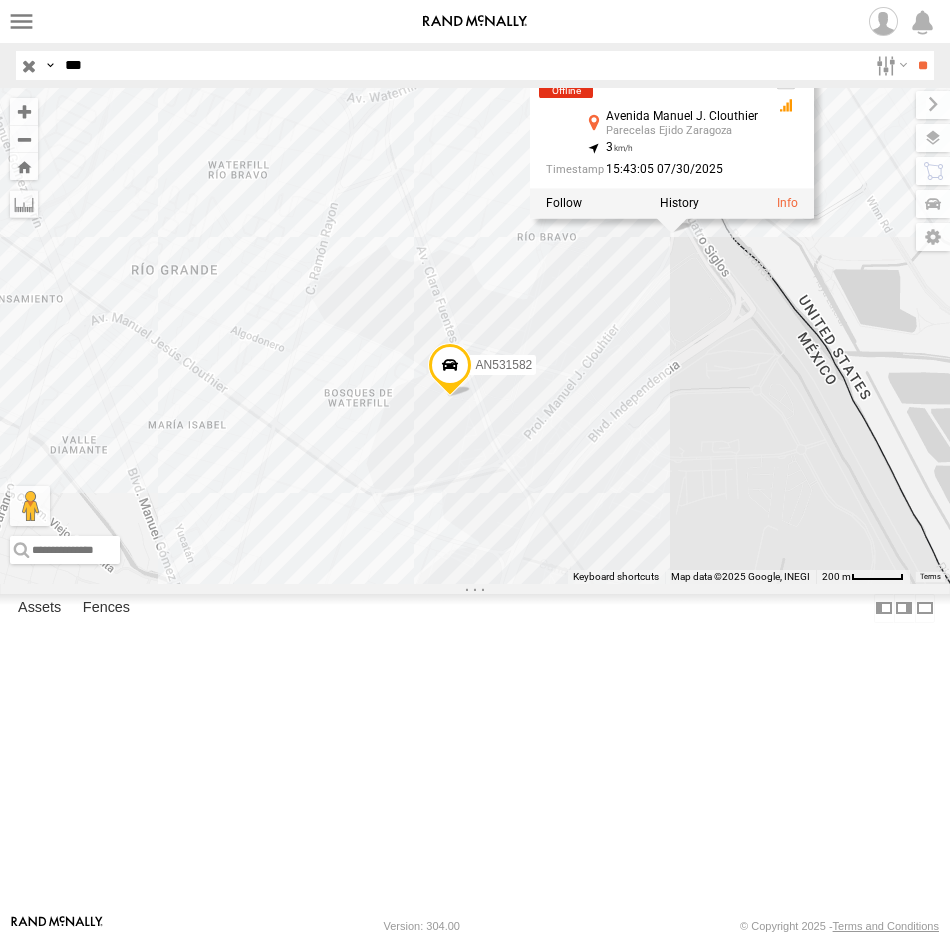 drag, startPoint x: 164, startPoint y: 68, endPoint x: -48, endPoint y: 64, distance: 212.03773 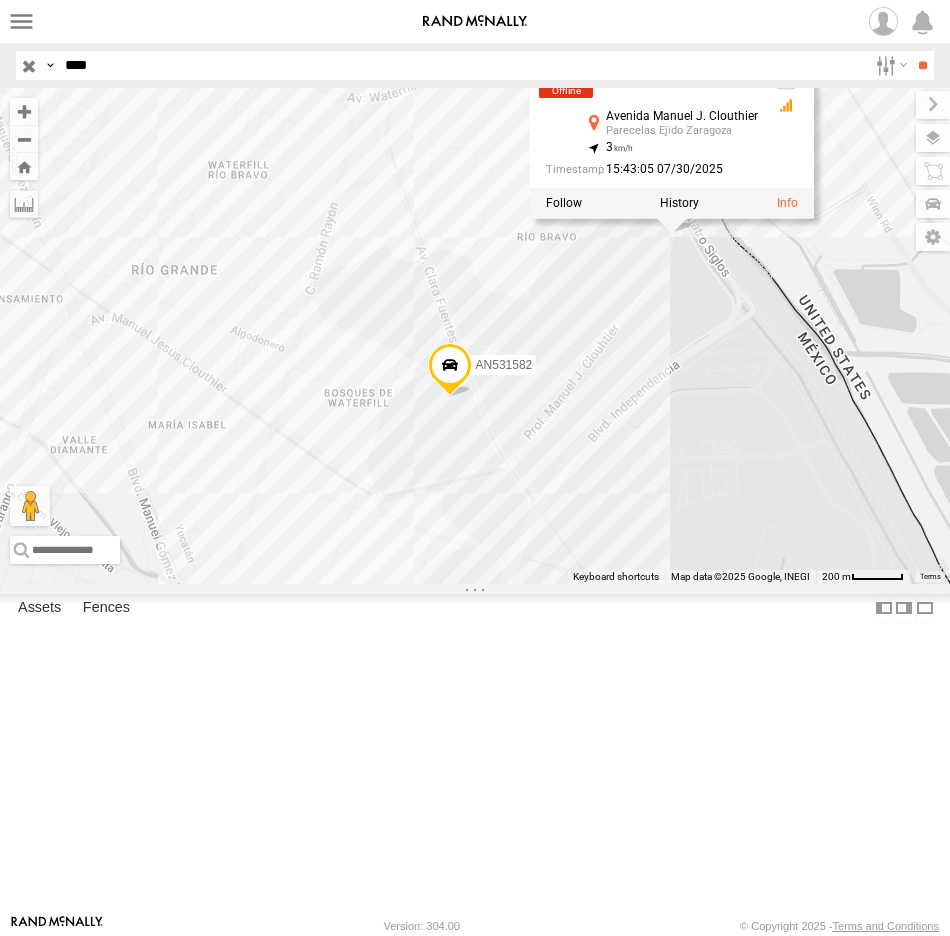 click on "**" at bounding box center [922, 65] 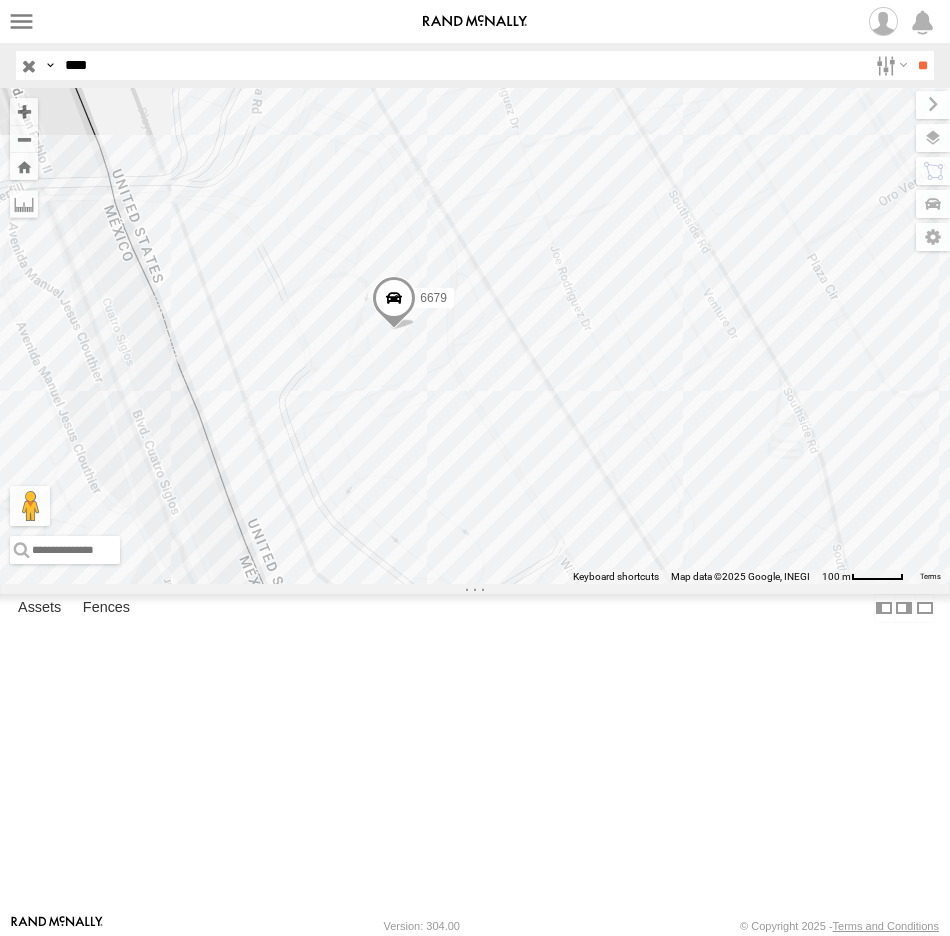 drag, startPoint x: 217, startPoint y: 65, endPoint x: -116, endPoint y: 59, distance: 333.05405 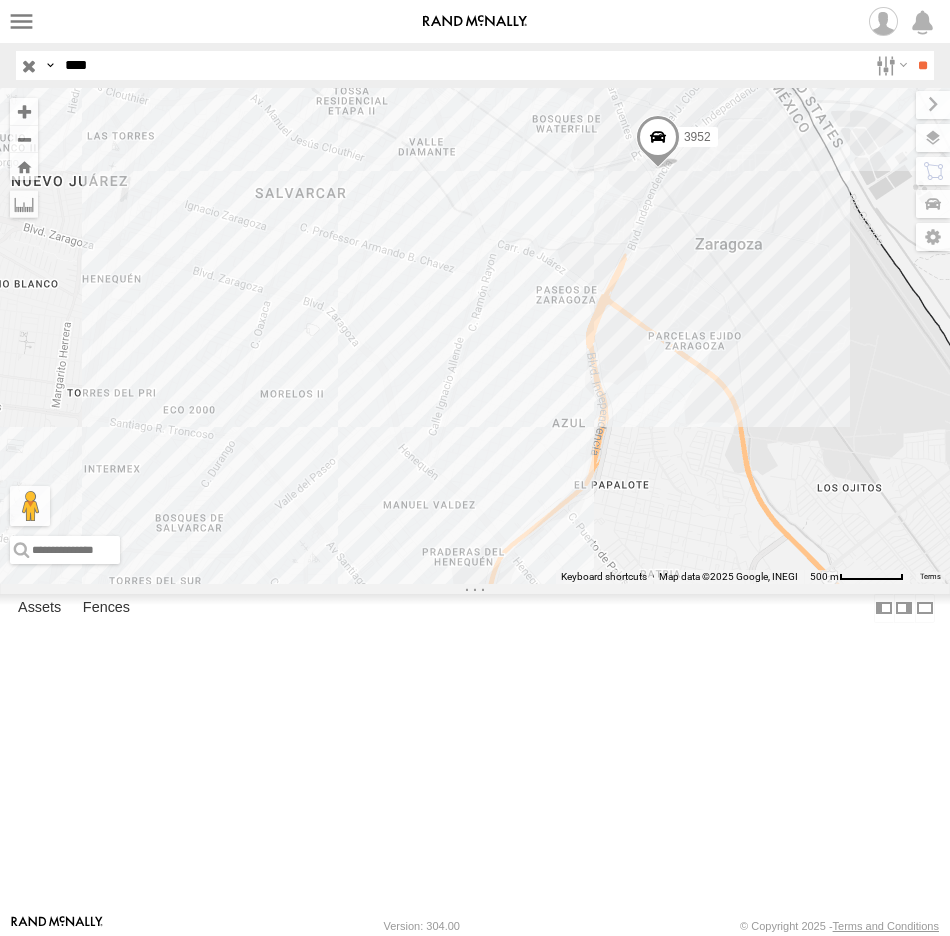 drag, startPoint x: 578, startPoint y: 306, endPoint x: 492, endPoint y: 465, distance: 180.7678 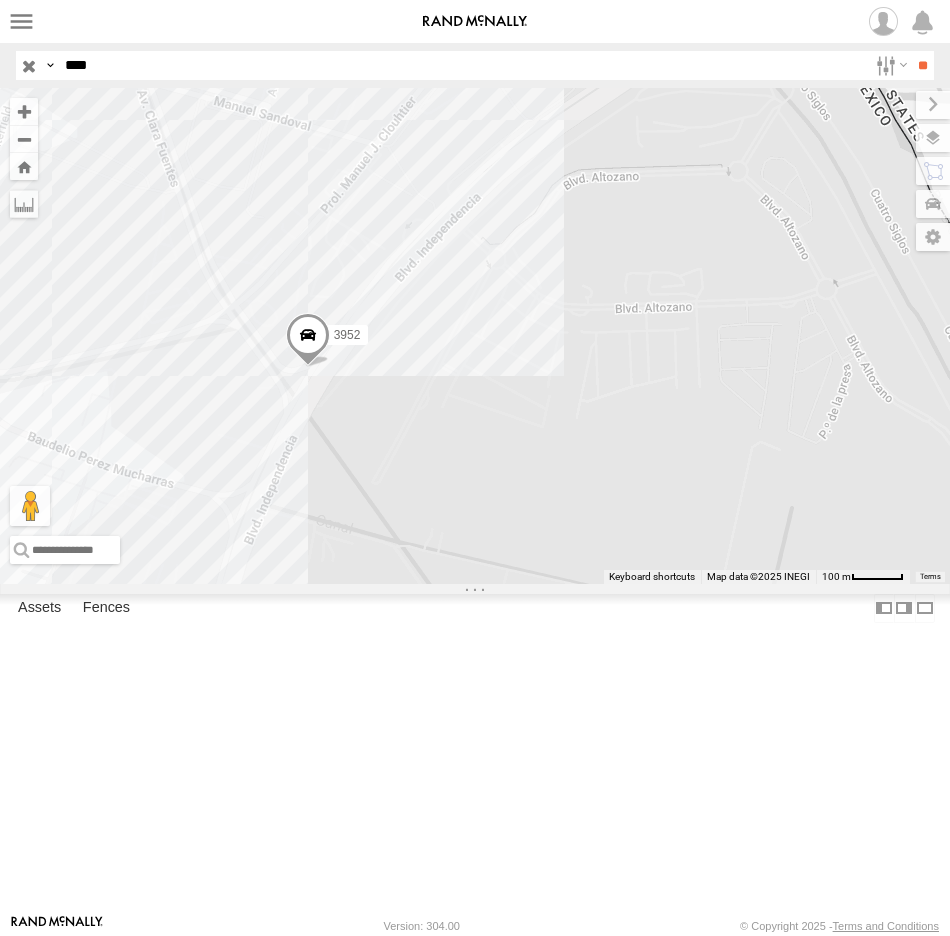 click at bounding box center (308, 340) 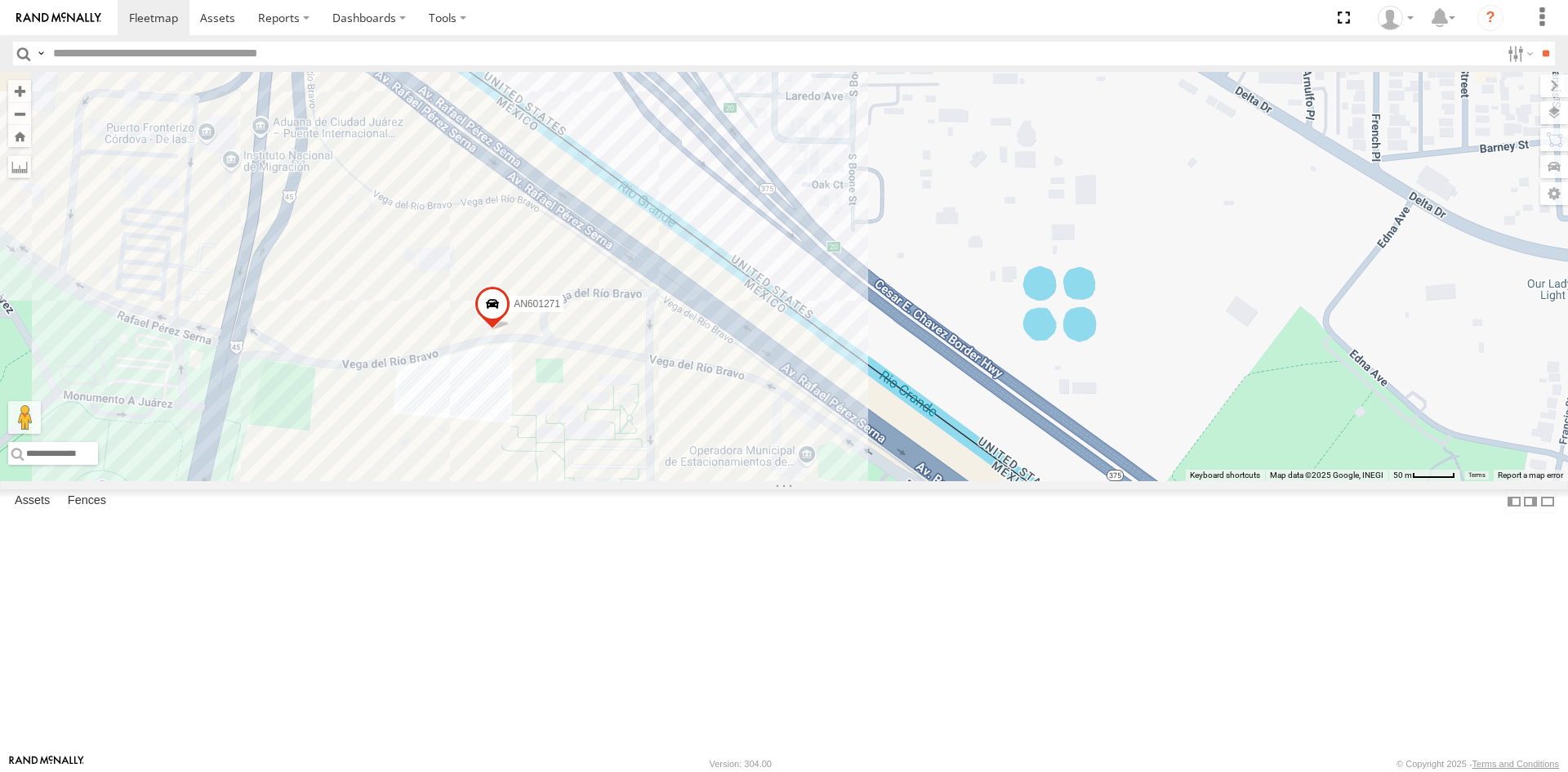scroll, scrollTop: 0, scrollLeft: 0, axis: both 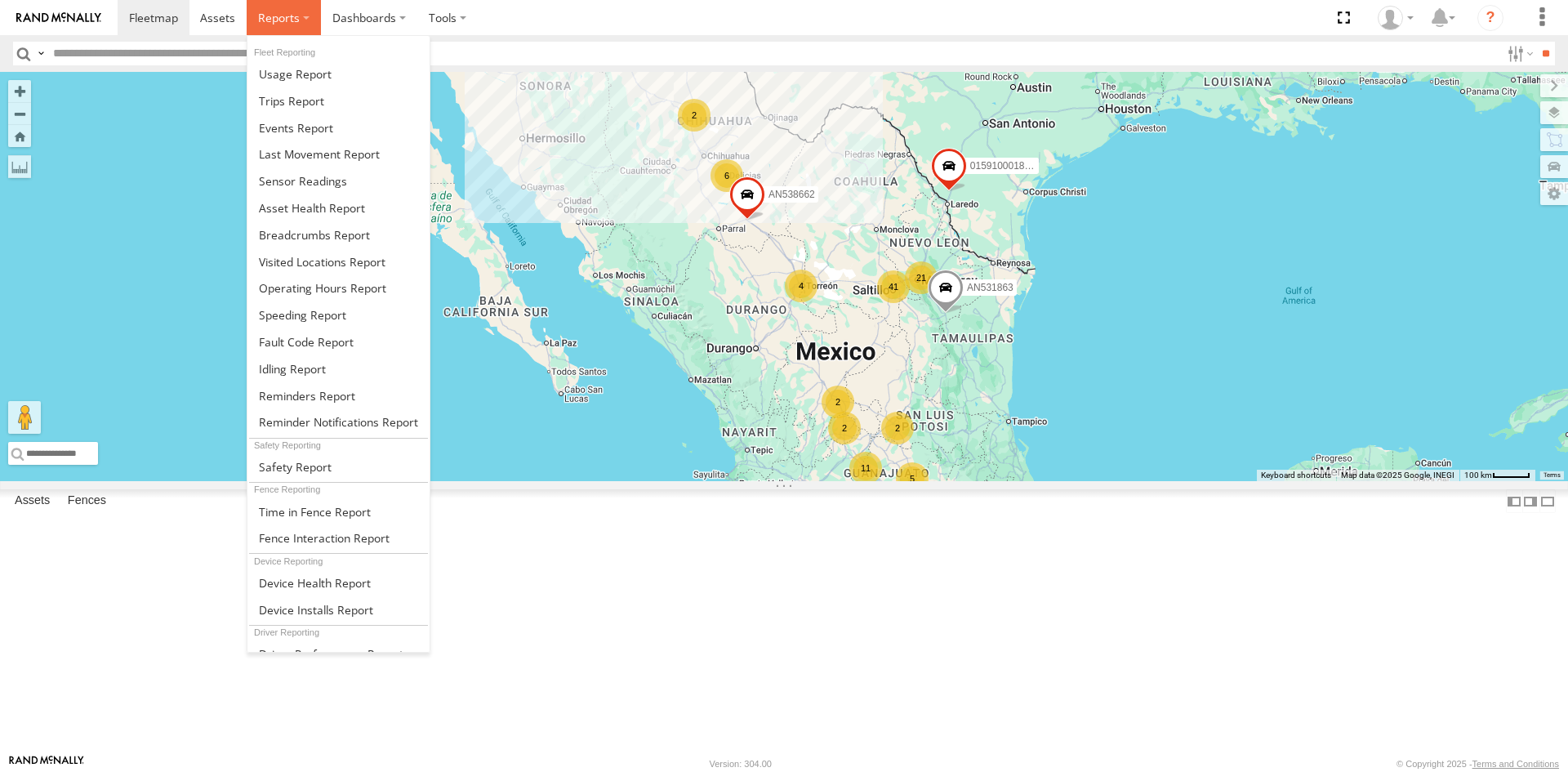 click at bounding box center (278, 17) 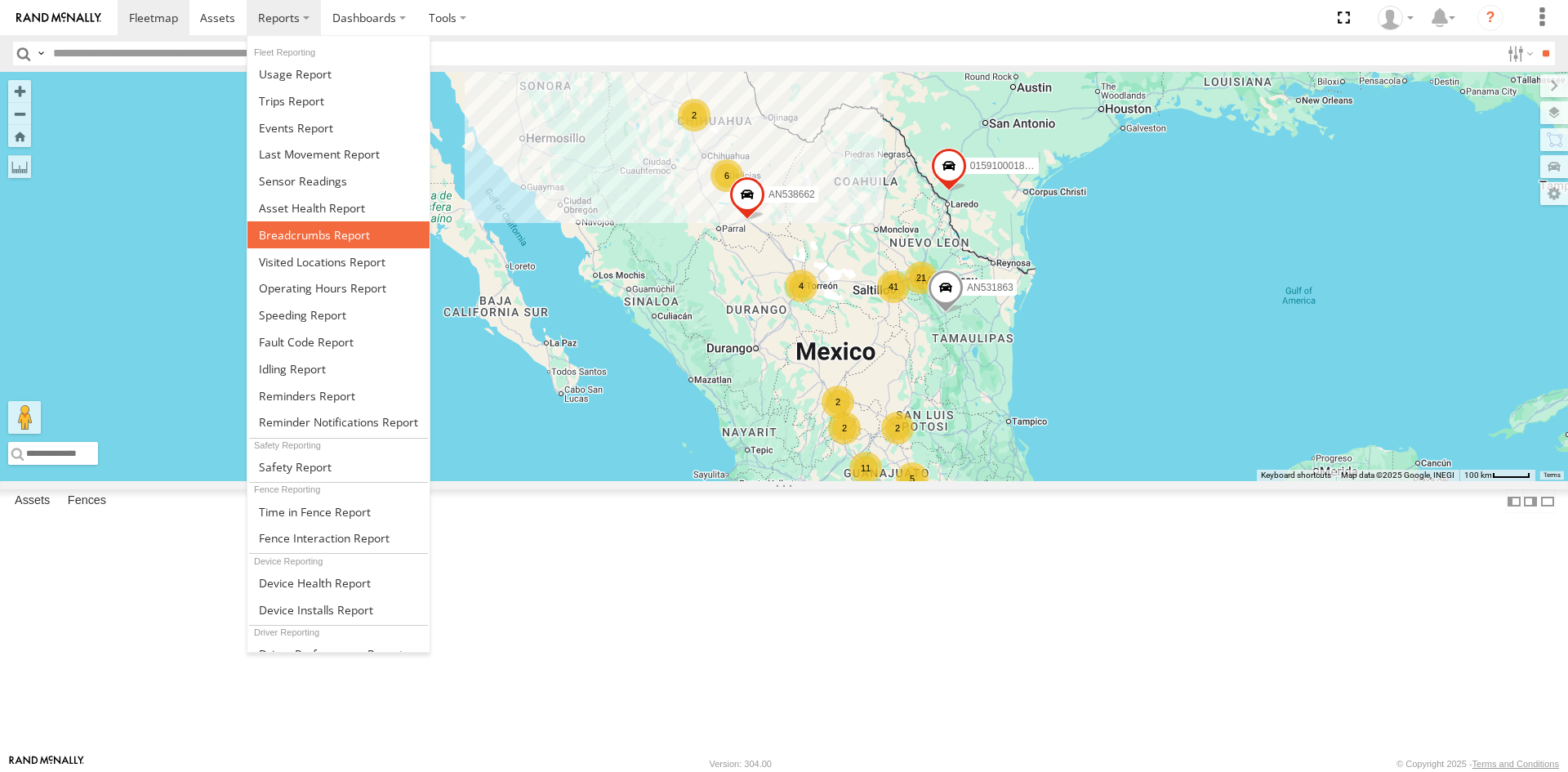 click at bounding box center (314, 234) 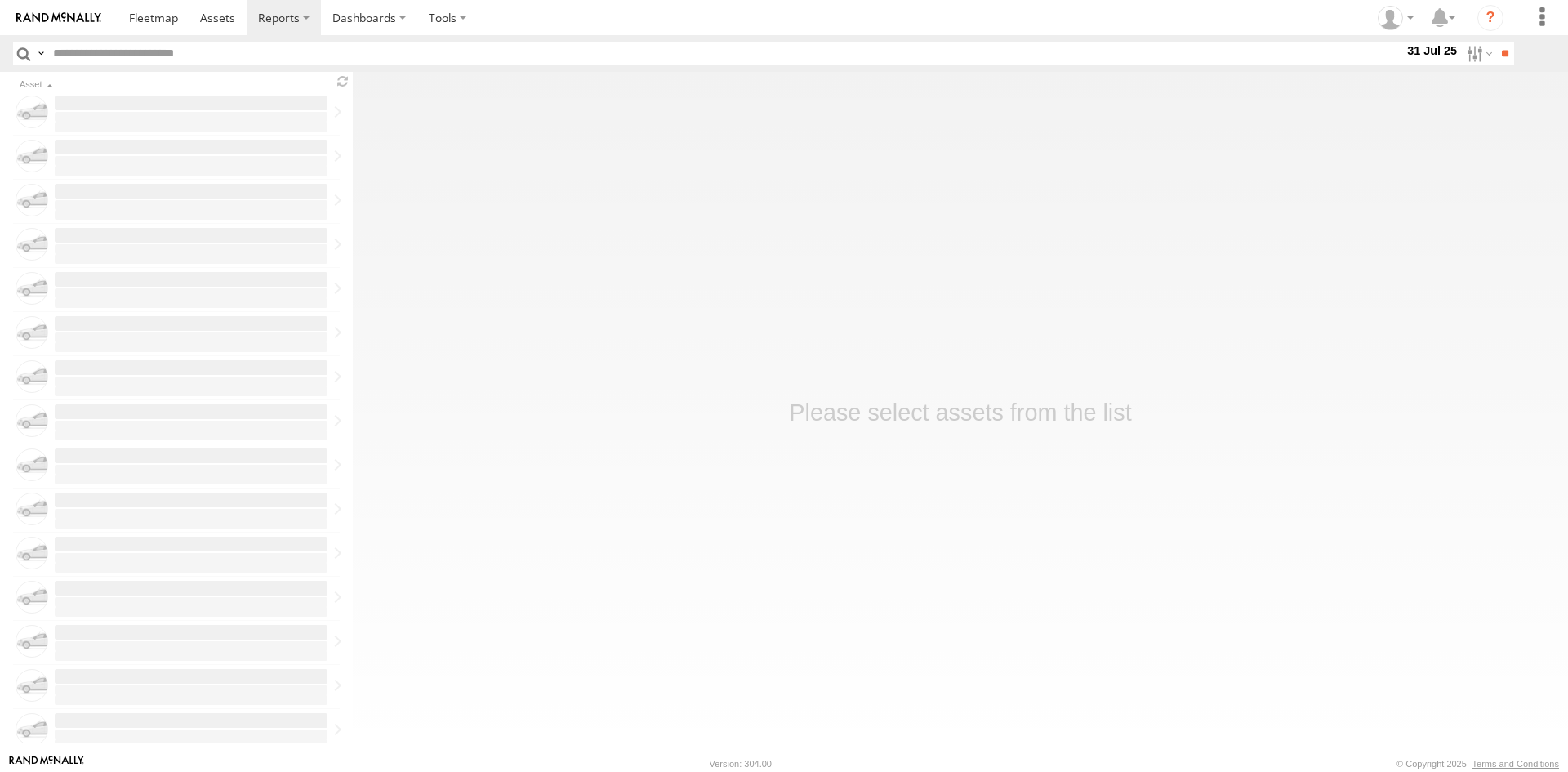 scroll, scrollTop: 0, scrollLeft: 0, axis: both 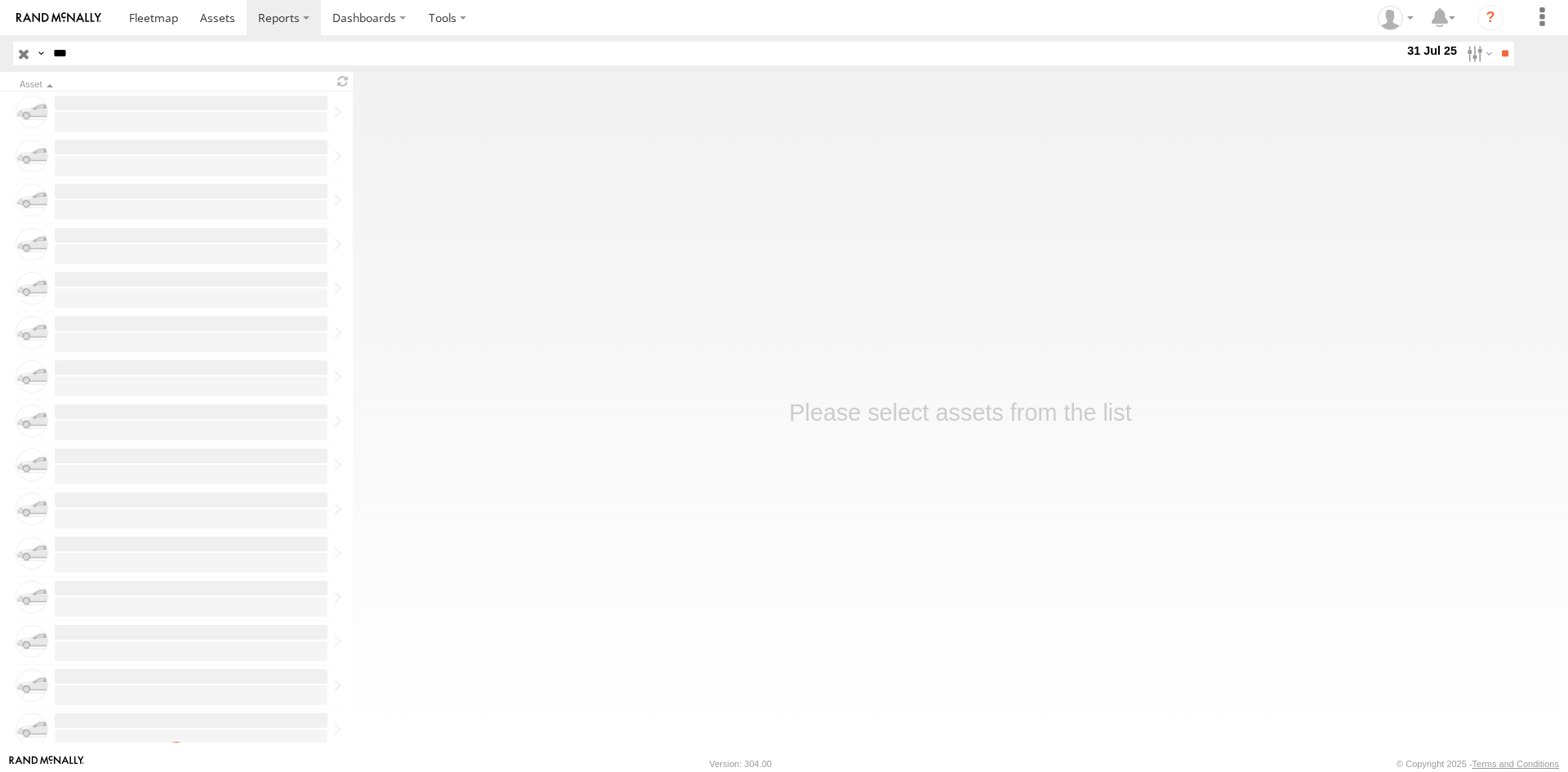 drag, startPoint x: 24, startPoint y: 52, endPoint x: -2, endPoint y: 57, distance: 26.476405 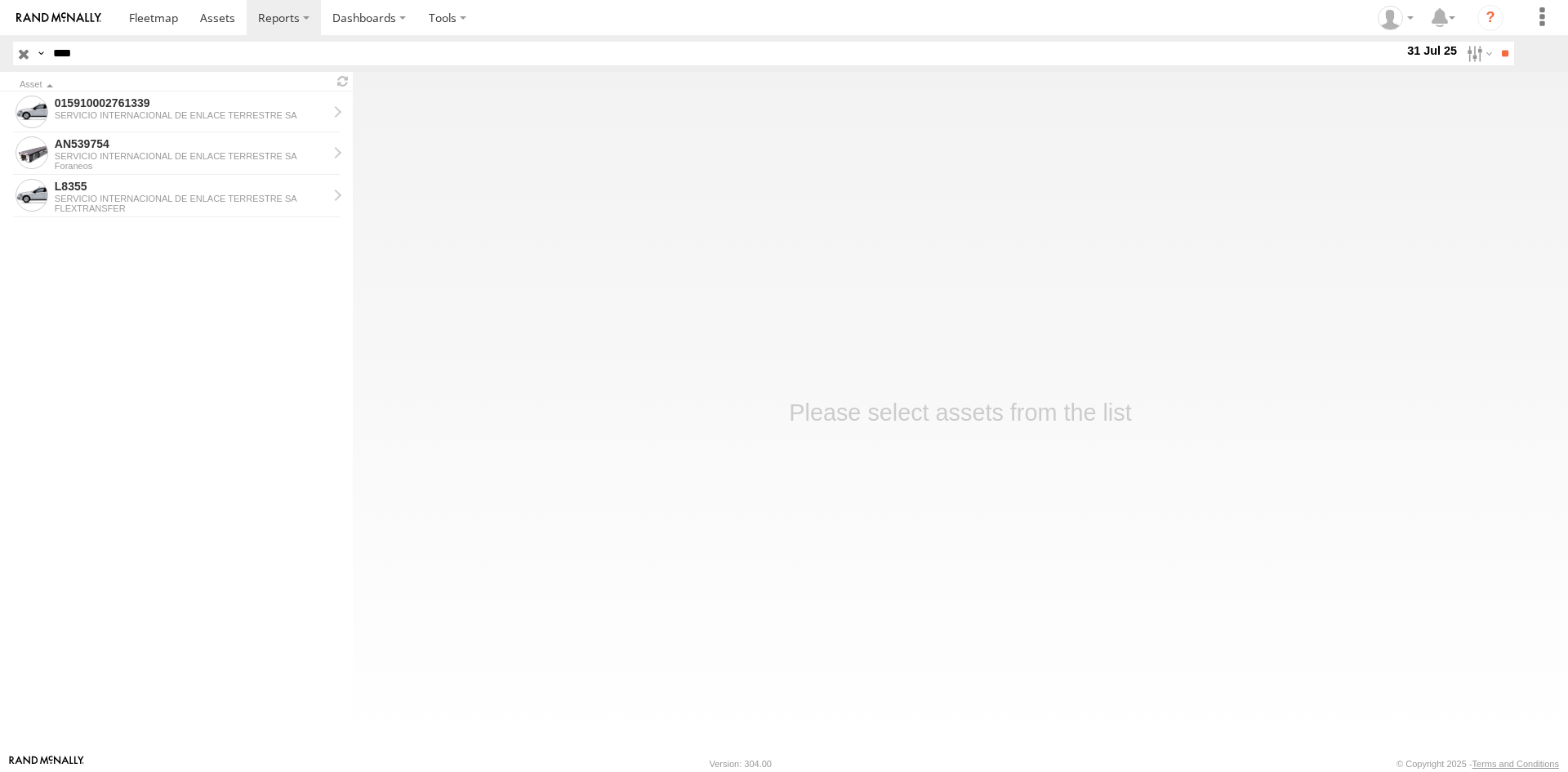 type on "****" 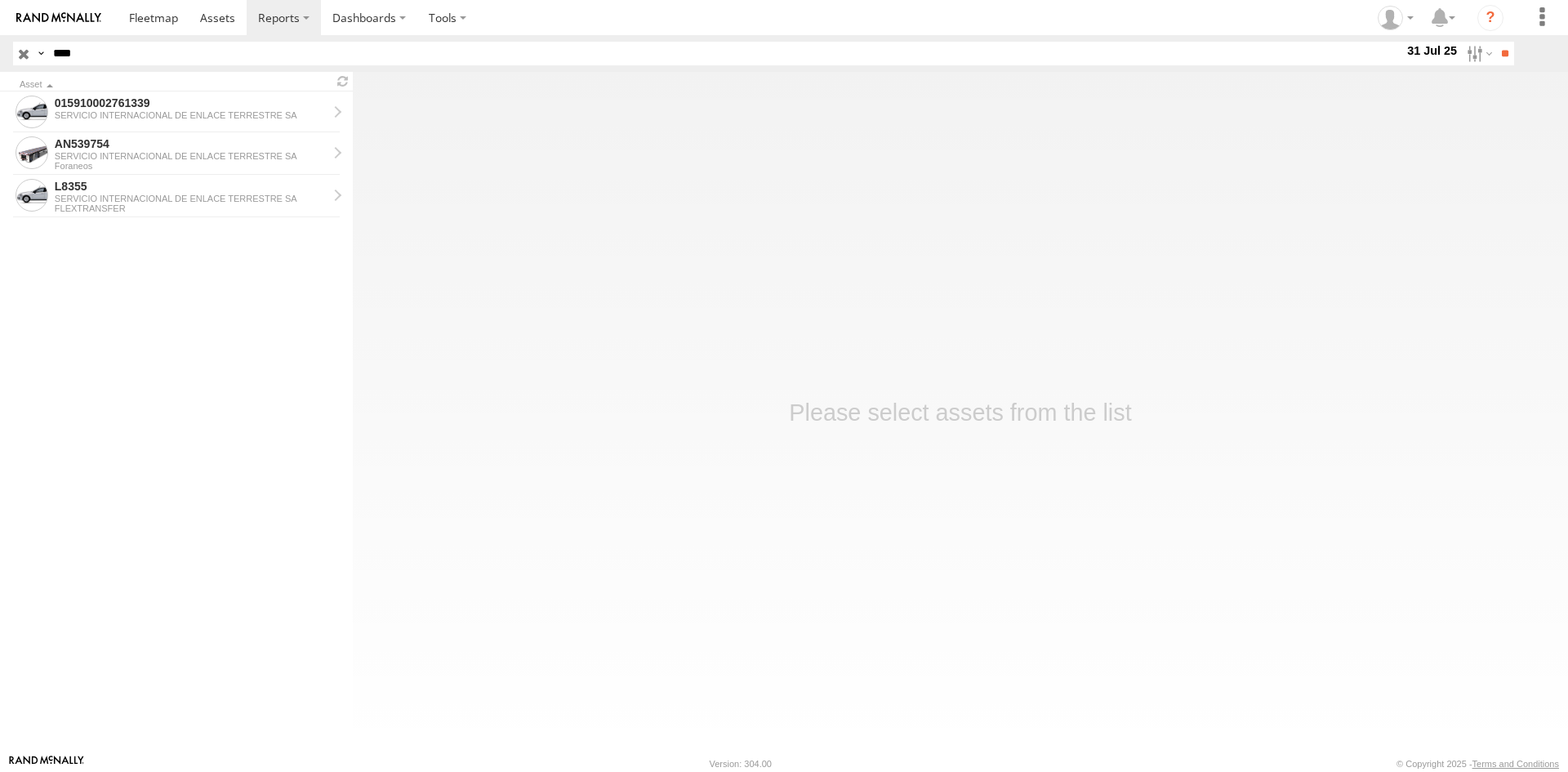 click at bounding box center (0, 0) 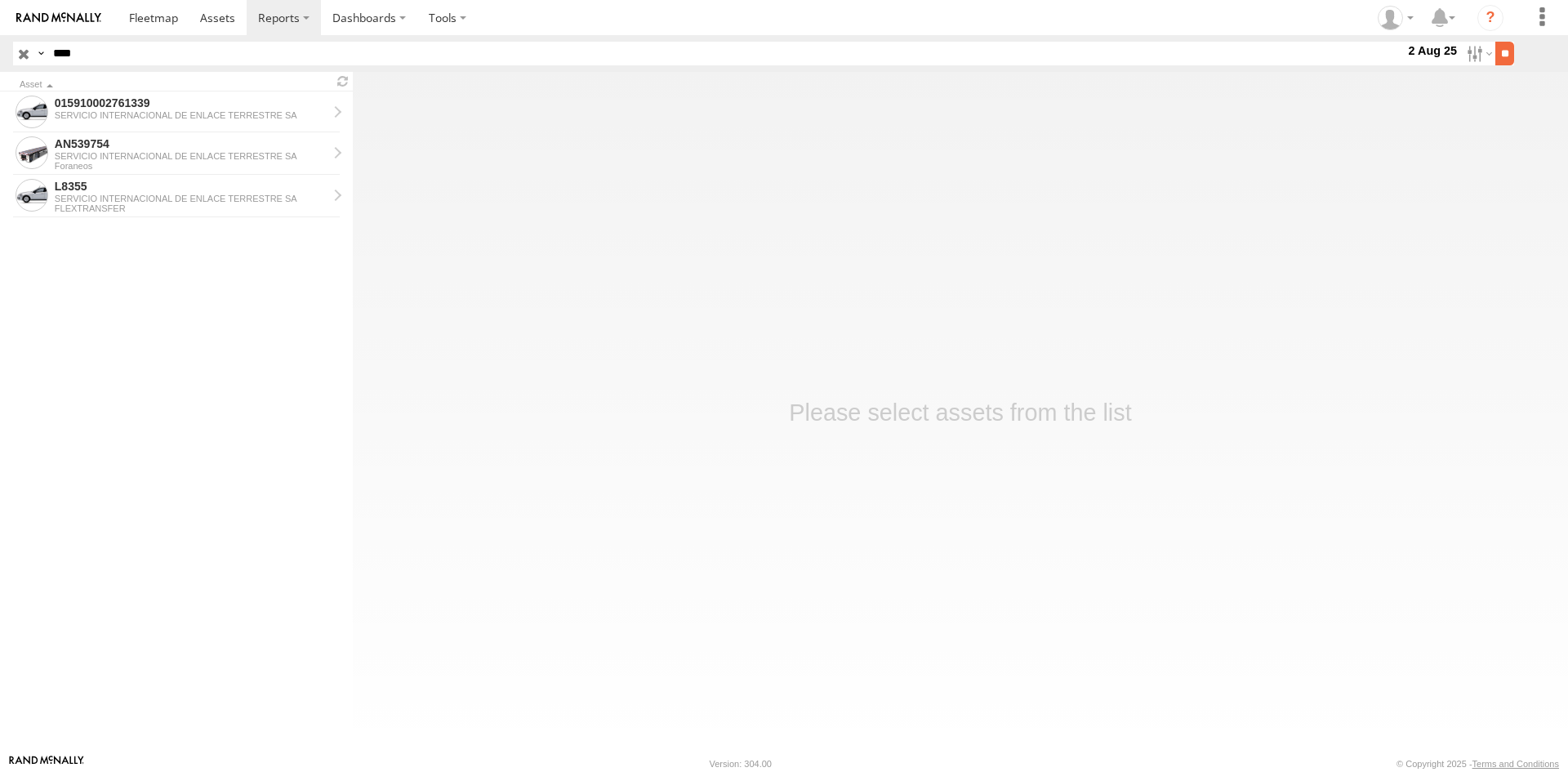 click on "**" at bounding box center (1504, 53) 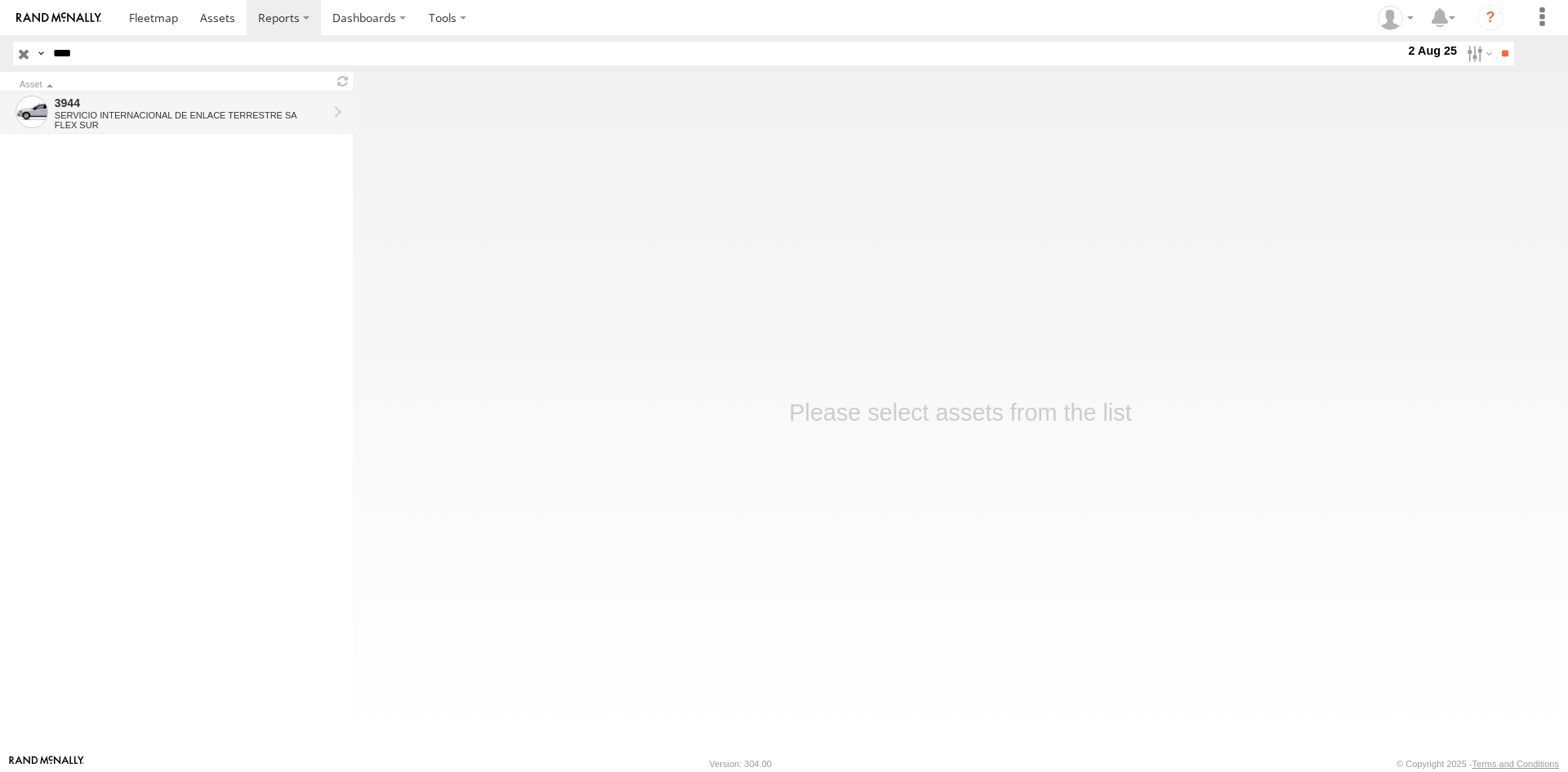 click on "3944" at bounding box center (191, 103) 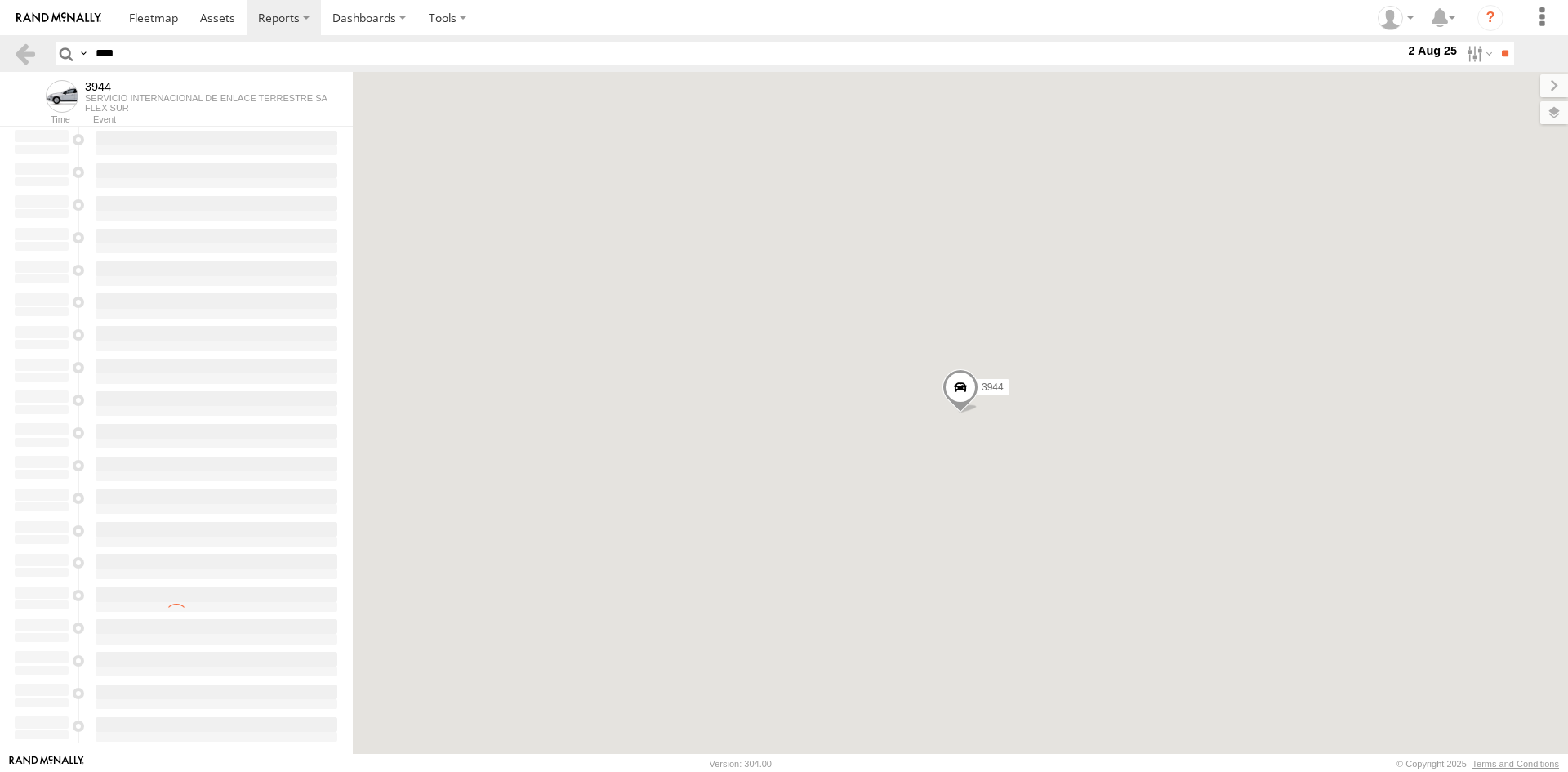 scroll, scrollTop: 0, scrollLeft: 0, axis: both 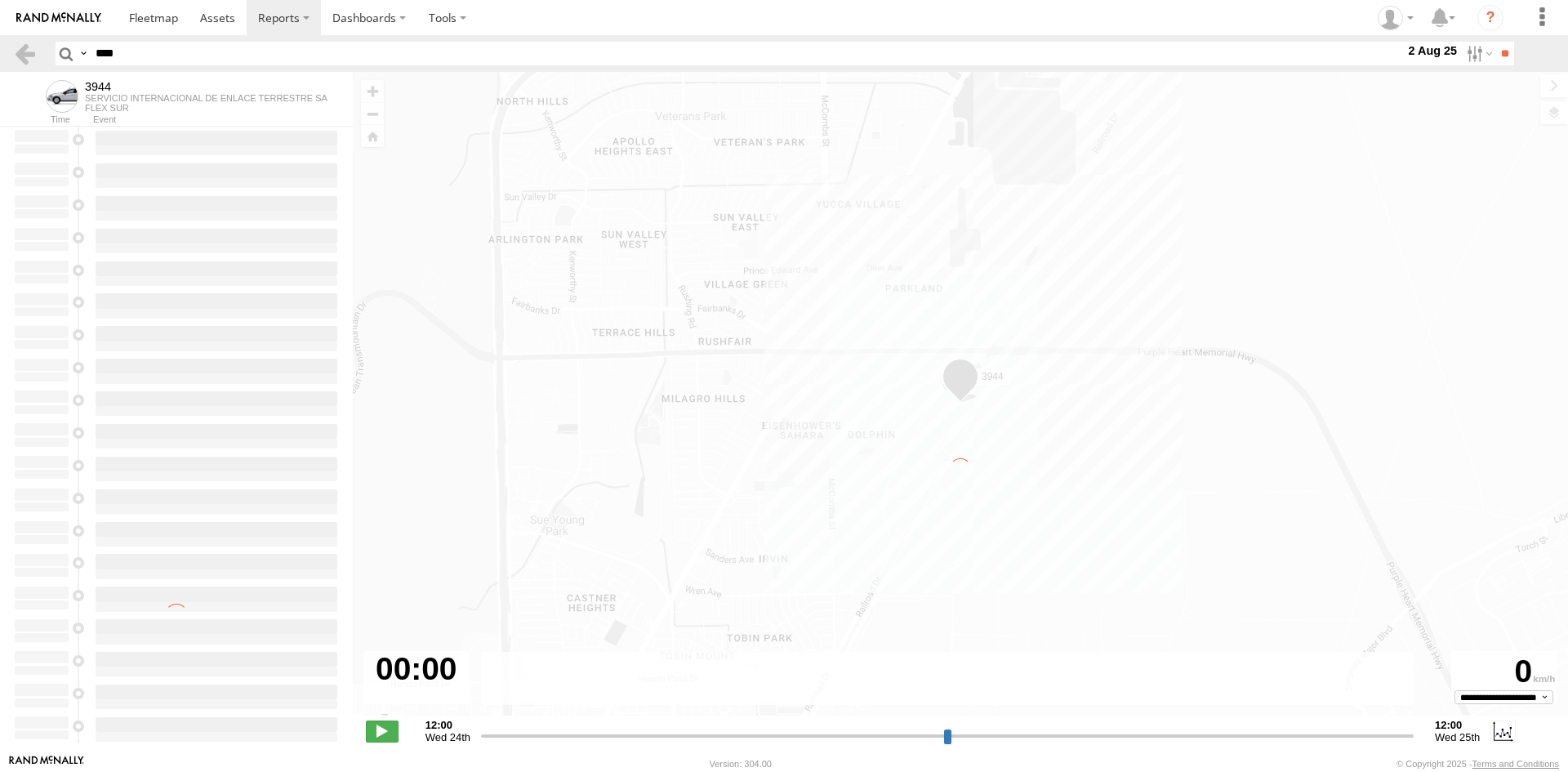 type on "**********" 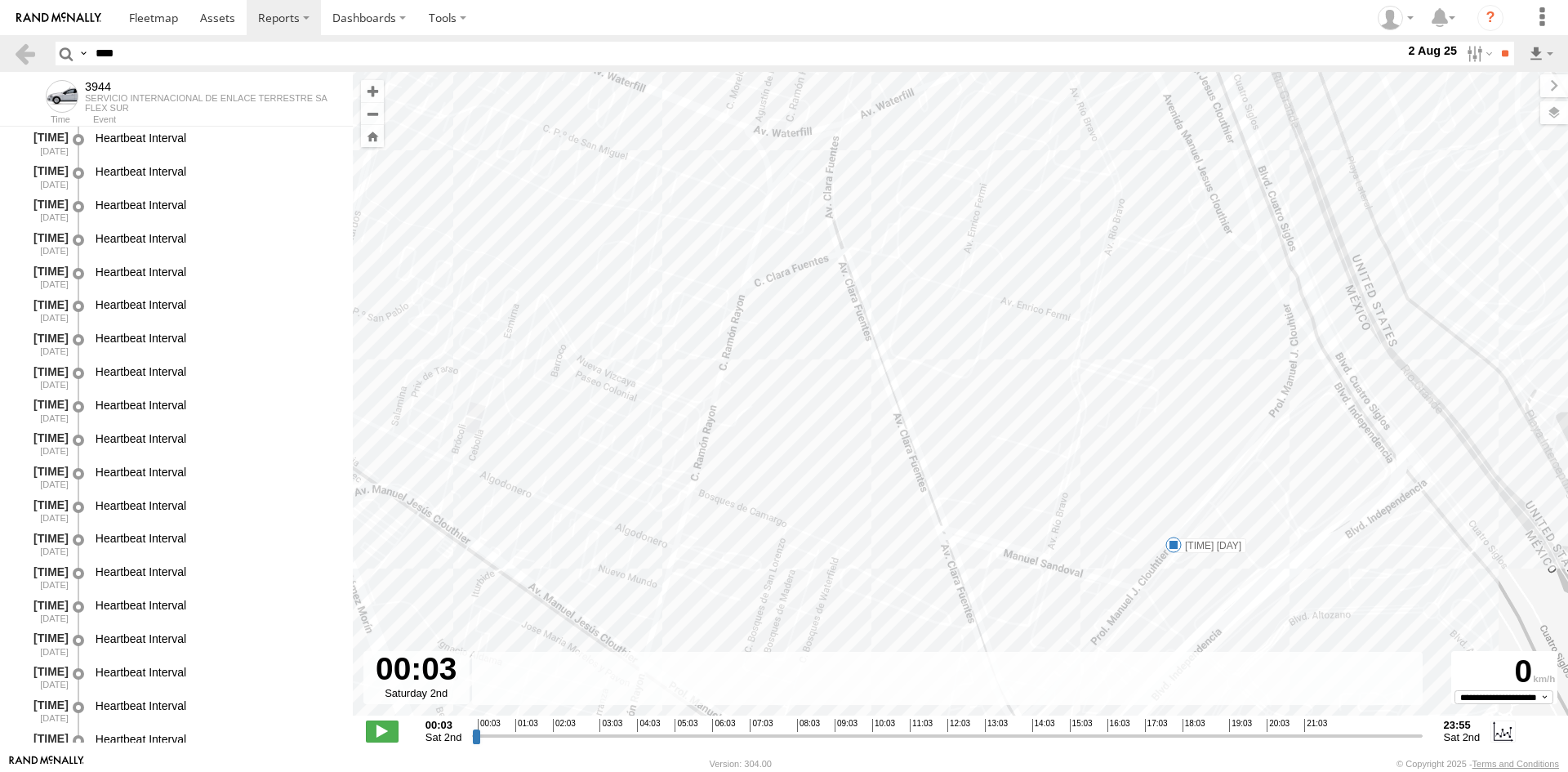 drag, startPoint x: 1219, startPoint y: 307, endPoint x: 1209, endPoint y: 387, distance: 80.622577 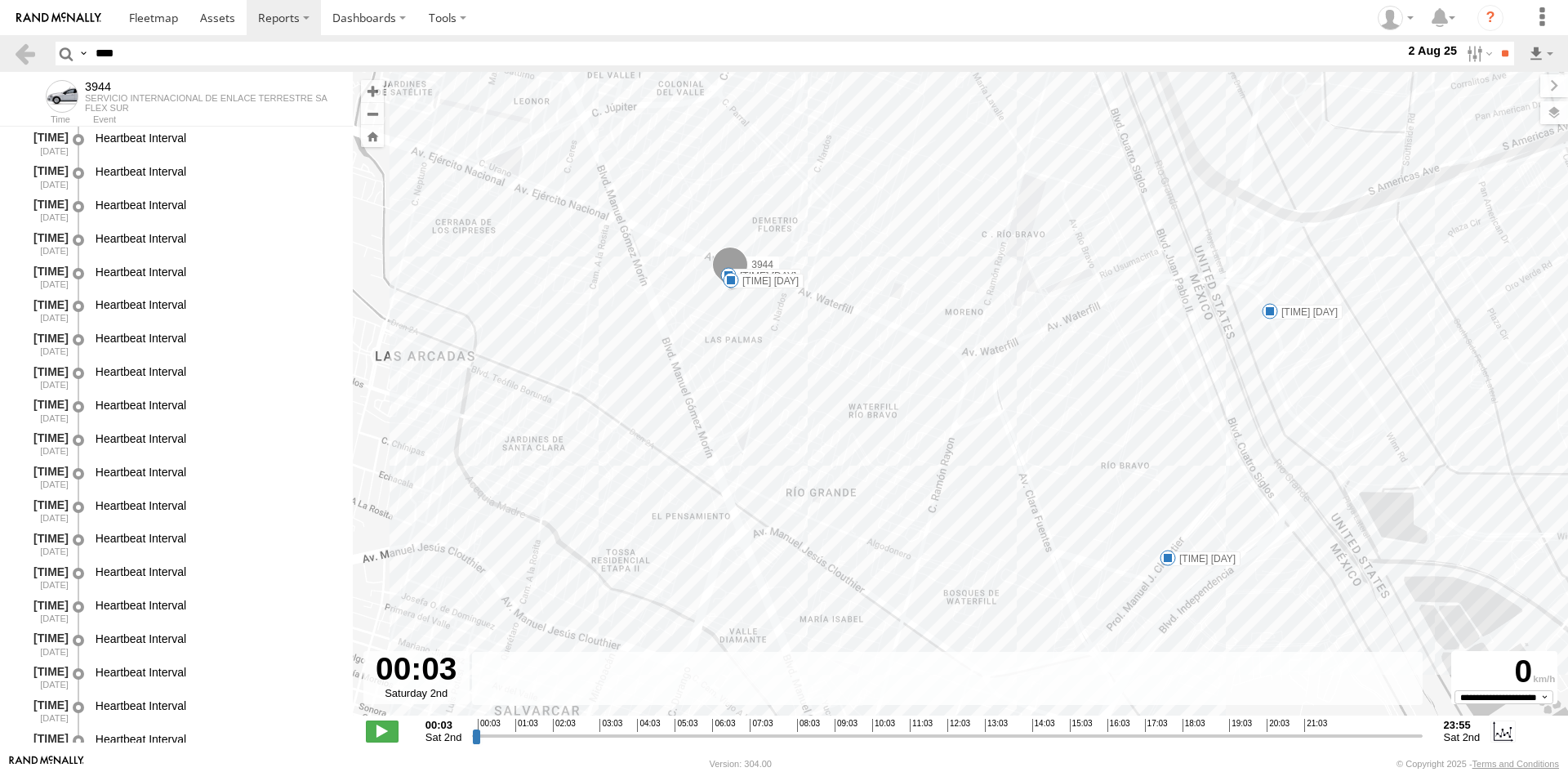 drag, startPoint x: 1055, startPoint y: 395, endPoint x: 1070, endPoint y: 411, distance: 21.931712 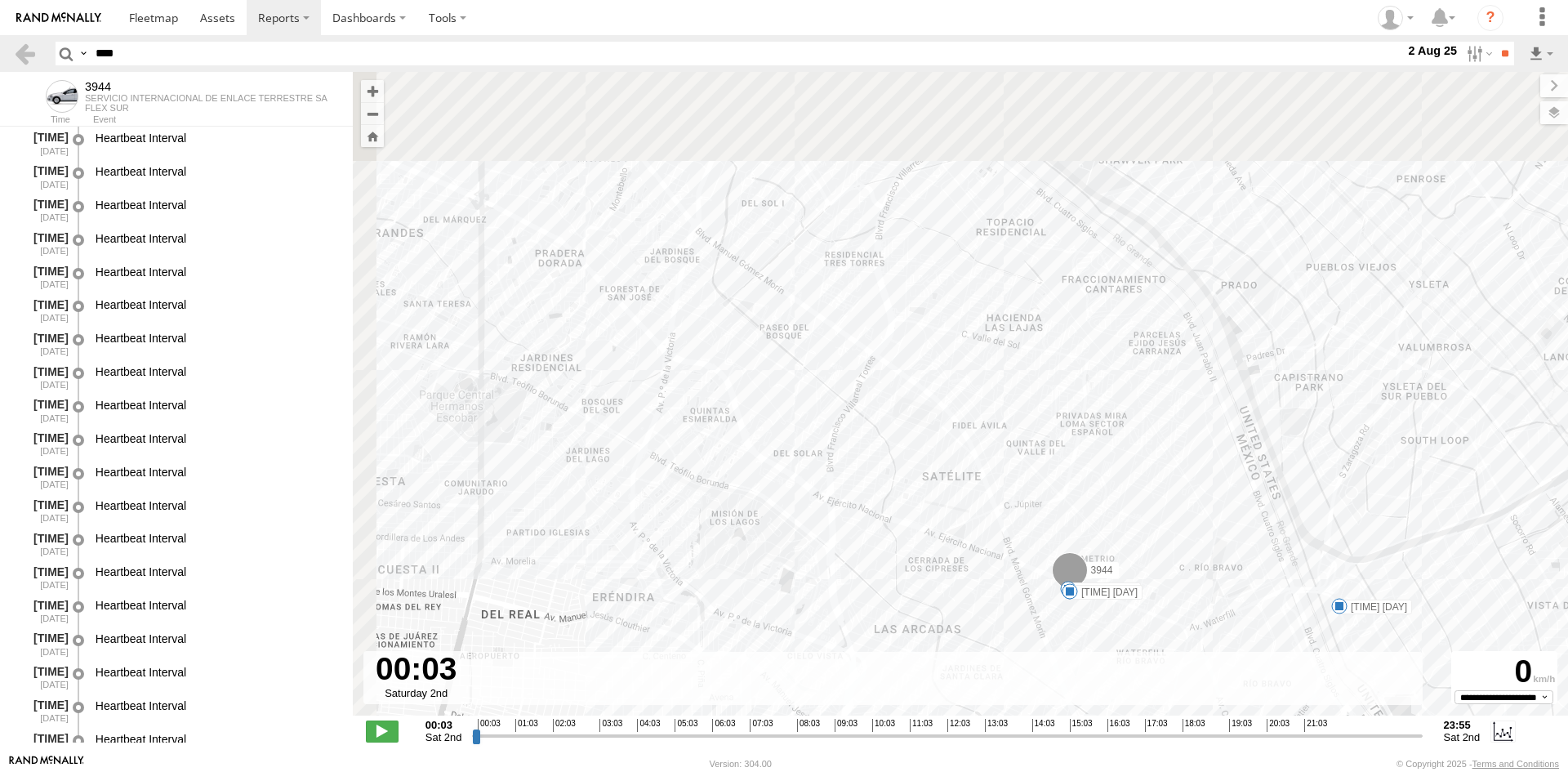 drag, startPoint x: 1074, startPoint y: 423, endPoint x: 1122, endPoint y: 453, distance: 56.603887 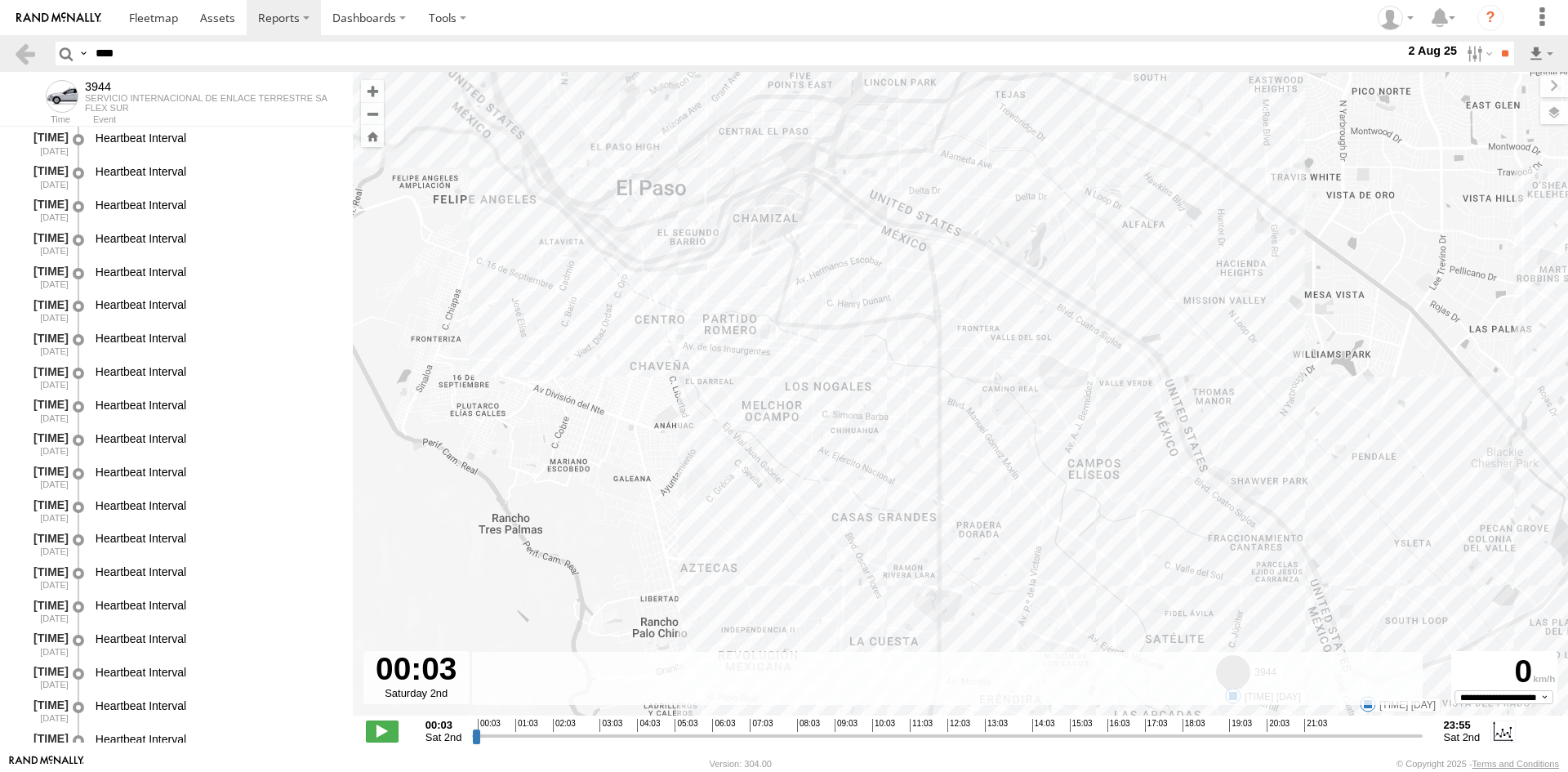 drag, startPoint x: 1068, startPoint y: 377, endPoint x: 1128, endPoint y: 454, distance: 97.6166 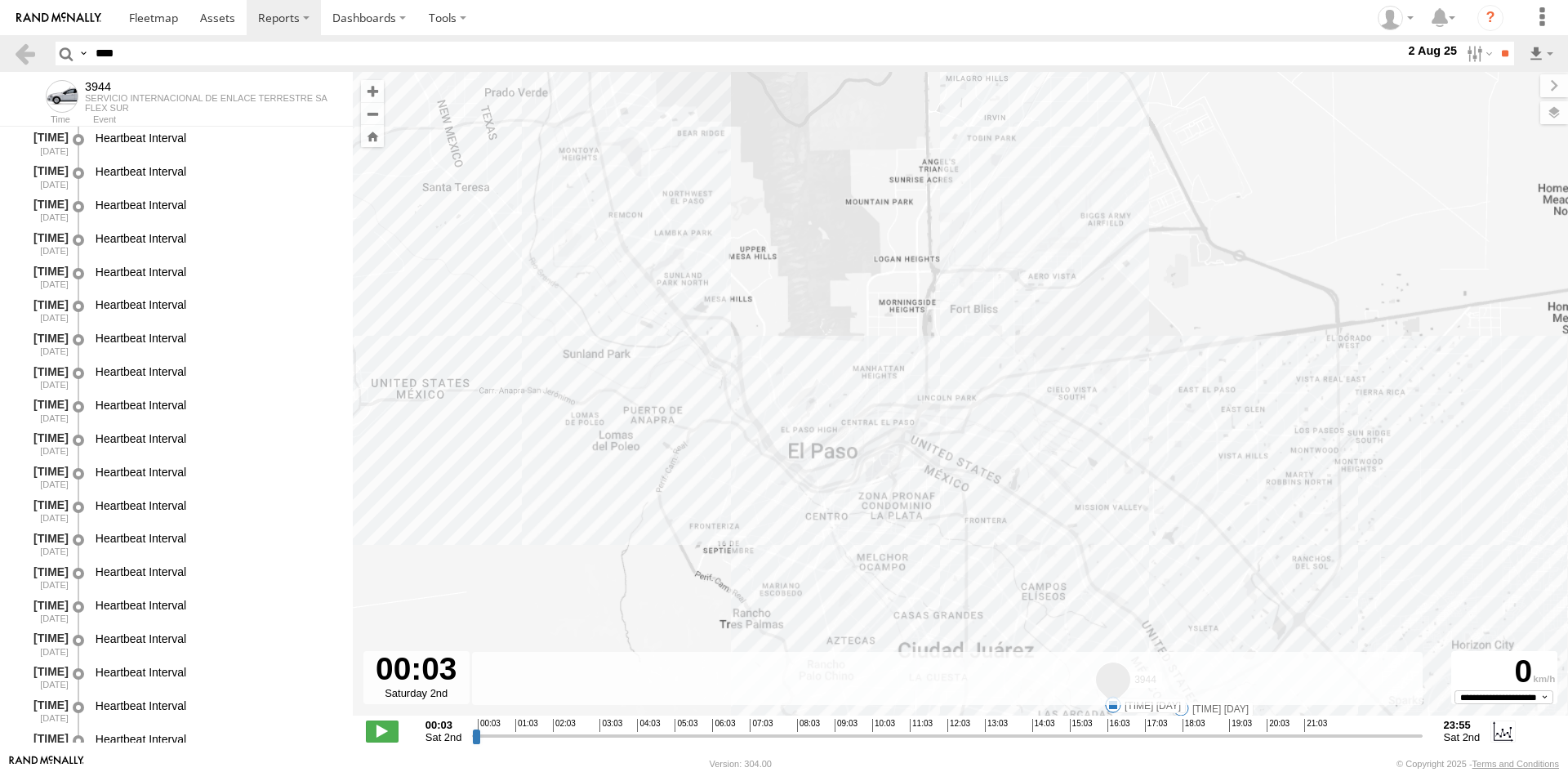 drag, startPoint x: 622, startPoint y: 386, endPoint x: 732, endPoint y: 483, distance: 146.65947 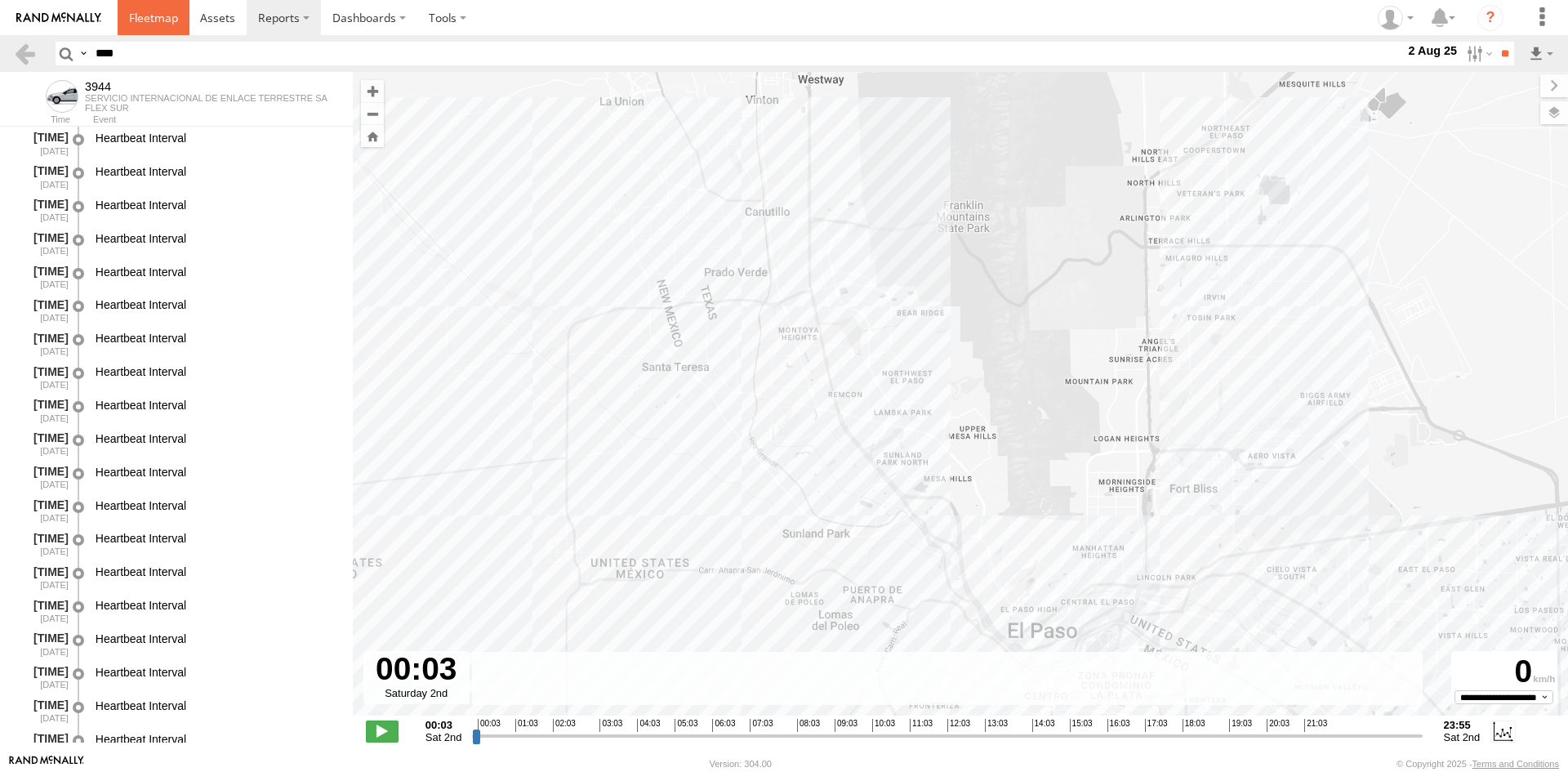 click at bounding box center (154, 17) 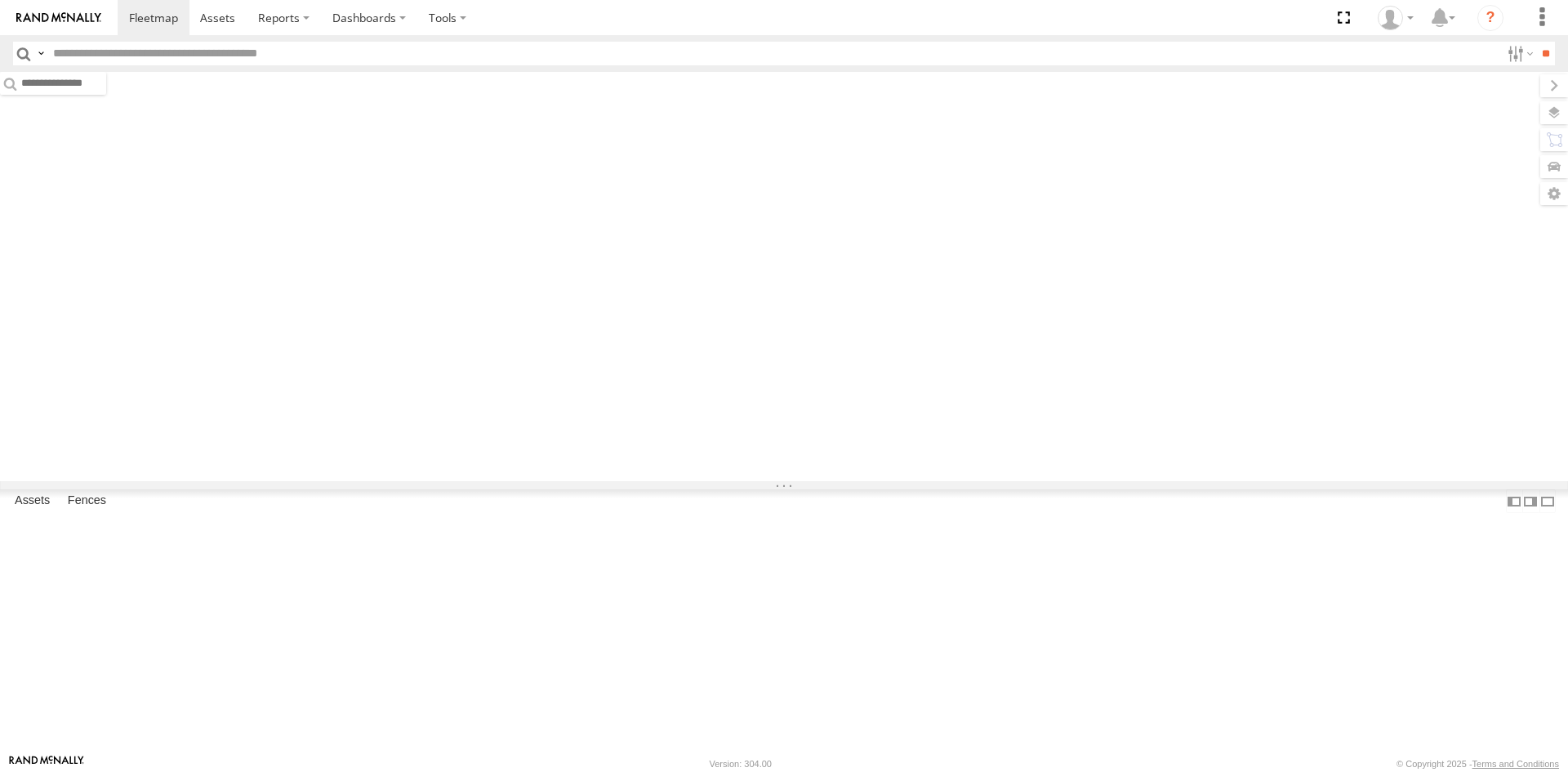 scroll, scrollTop: 0, scrollLeft: 0, axis: both 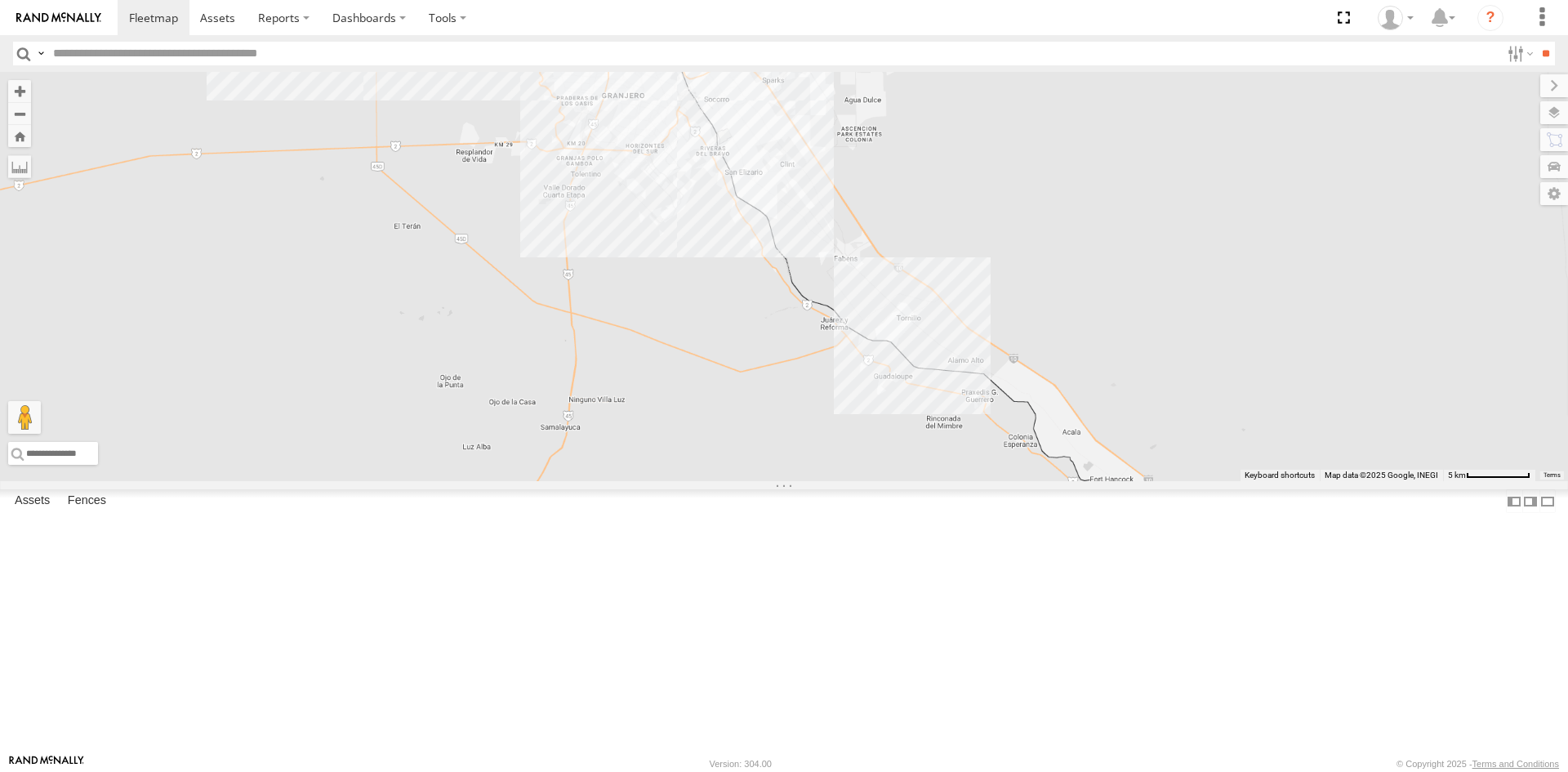 drag, startPoint x: 661, startPoint y: 231, endPoint x: 647, endPoint y: 441, distance: 210.46615 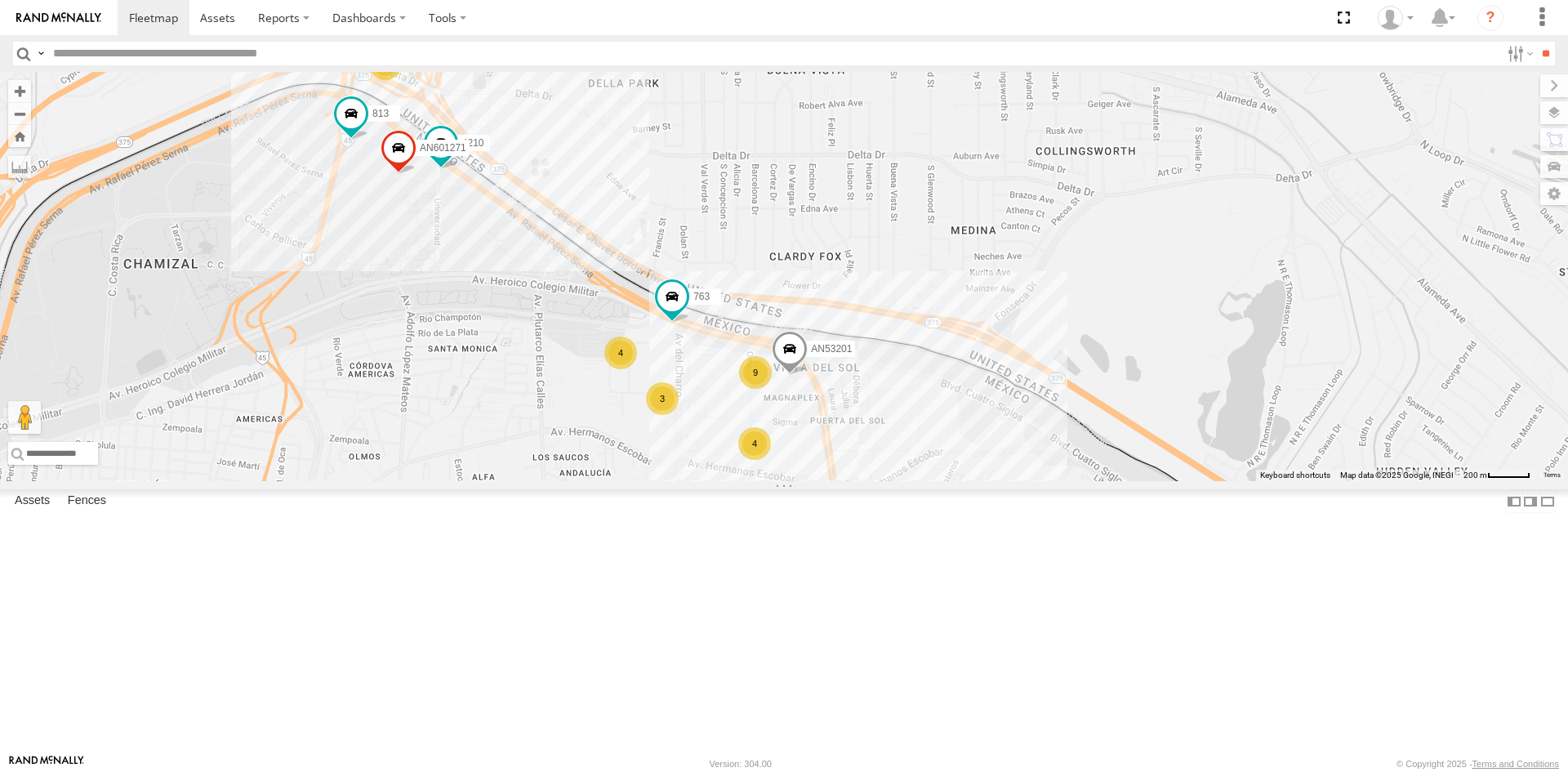 drag, startPoint x: 497, startPoint y: 466, endPoint x: 478, endPoint y: 420, distance: 49.76947 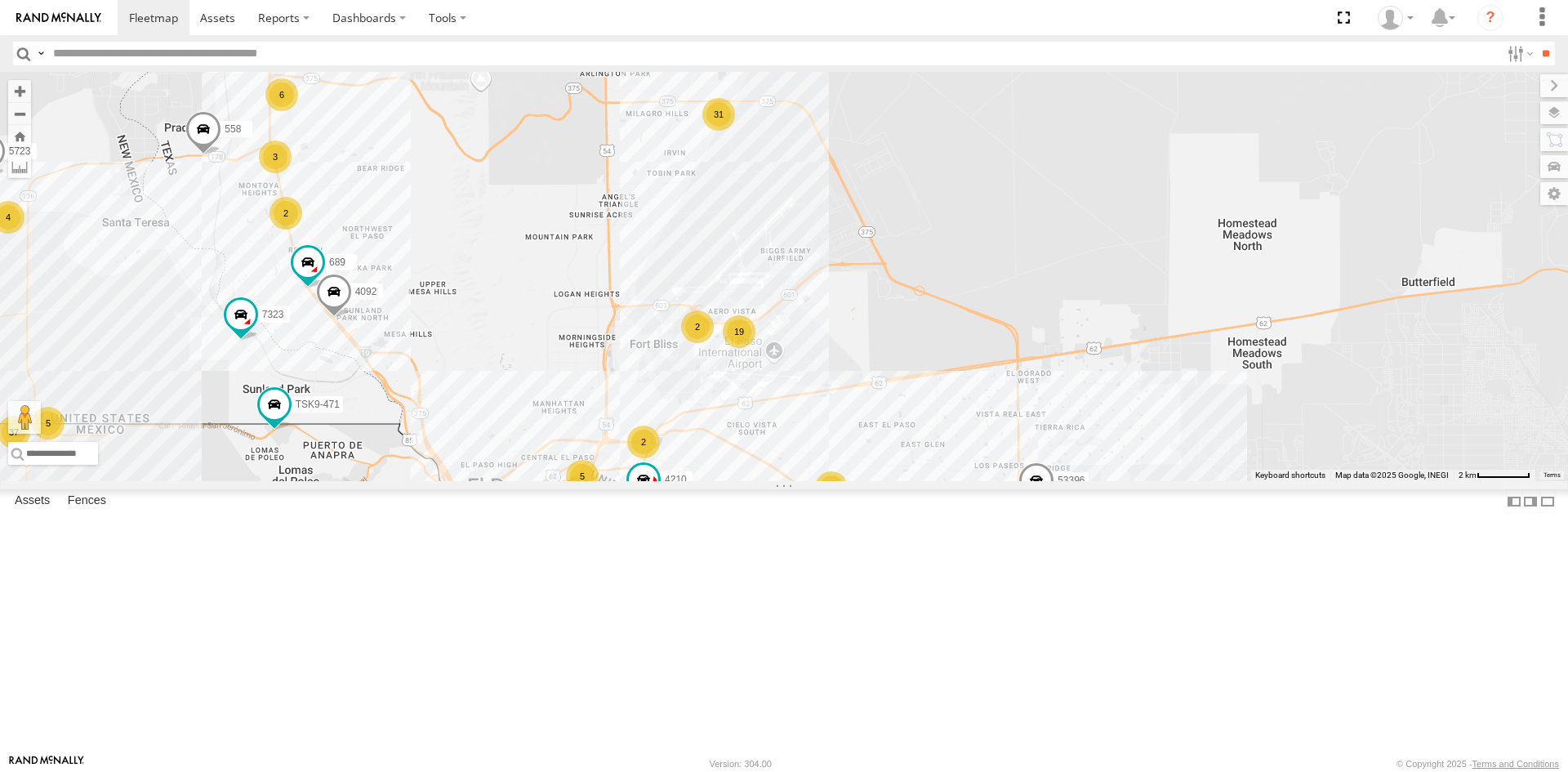 drag, startPoint x: 635, startPoint y: 518, endPoint x: 637, endPoint y: 279, distance: 239.00837 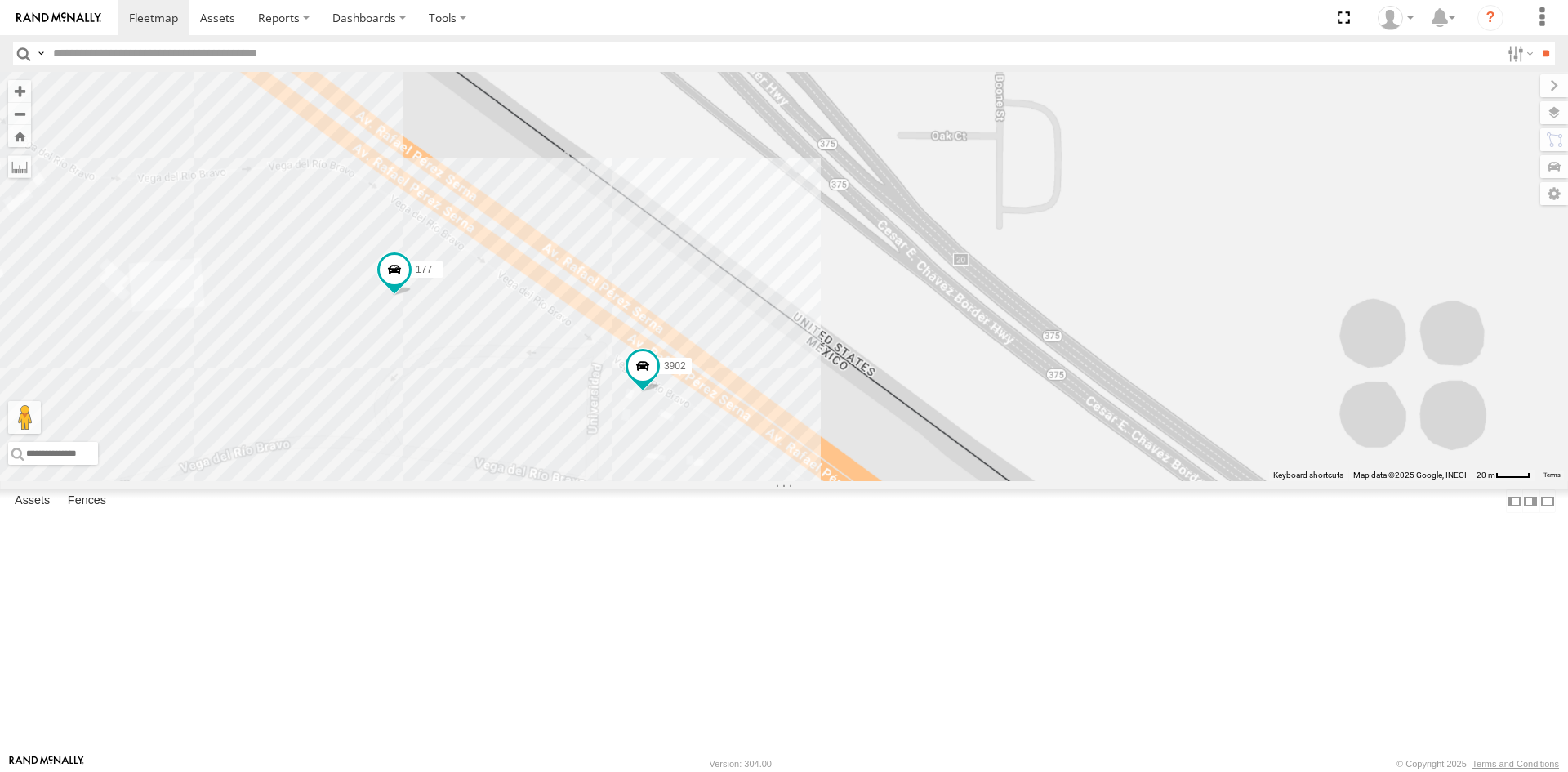 drag, startPoint x: 624, startPoint y: 623, endPoint x: 615, endPoint y: 418, distance: 205.19747 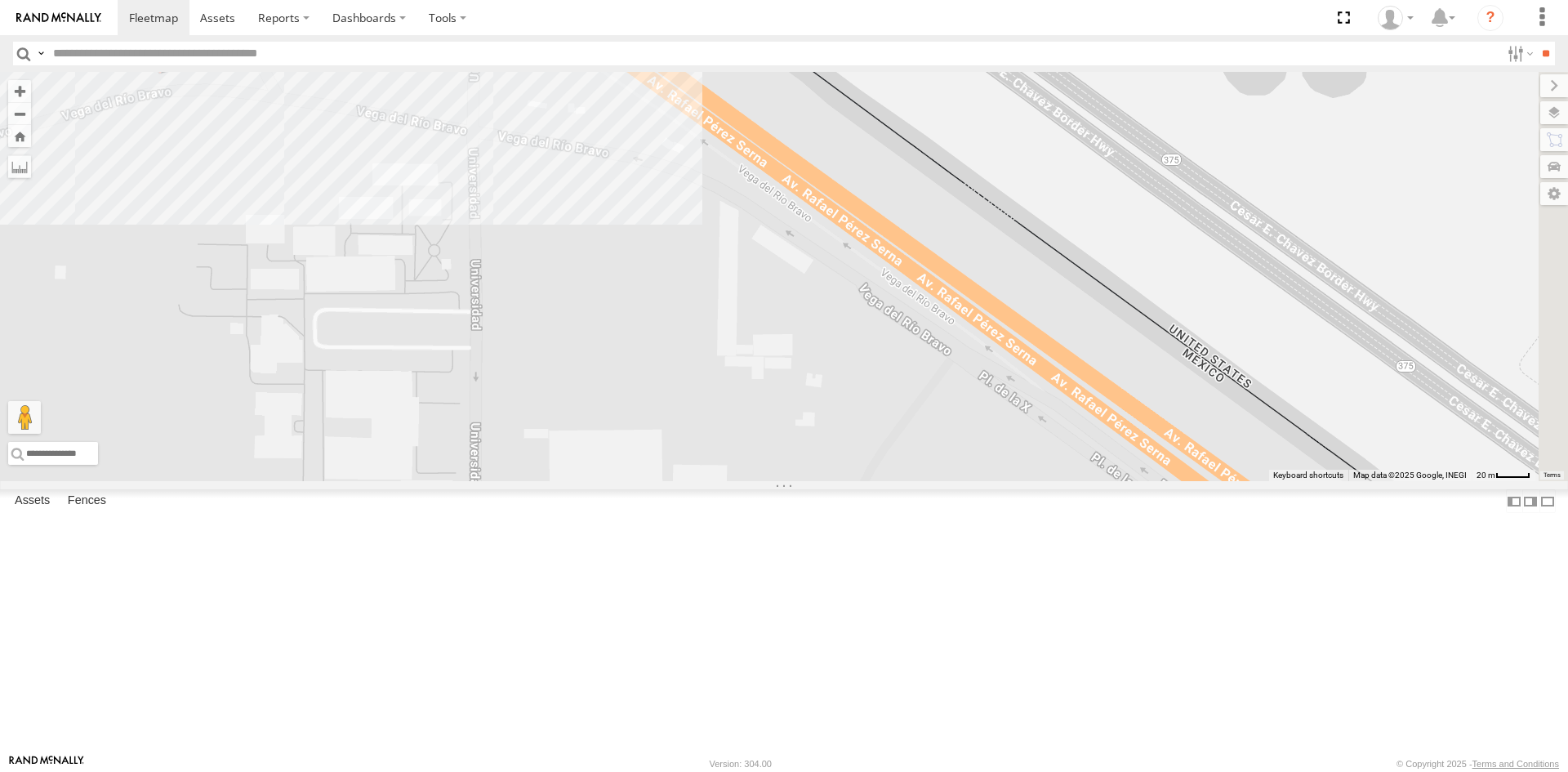 click on "[NUMBER] [NUMBER] [REFERENCE_NUMBER] [REFERENCE_NUMBER] [REFERENCE_CODE] [REFERENCE_NUMBER]" at bounding box center (784, 276) 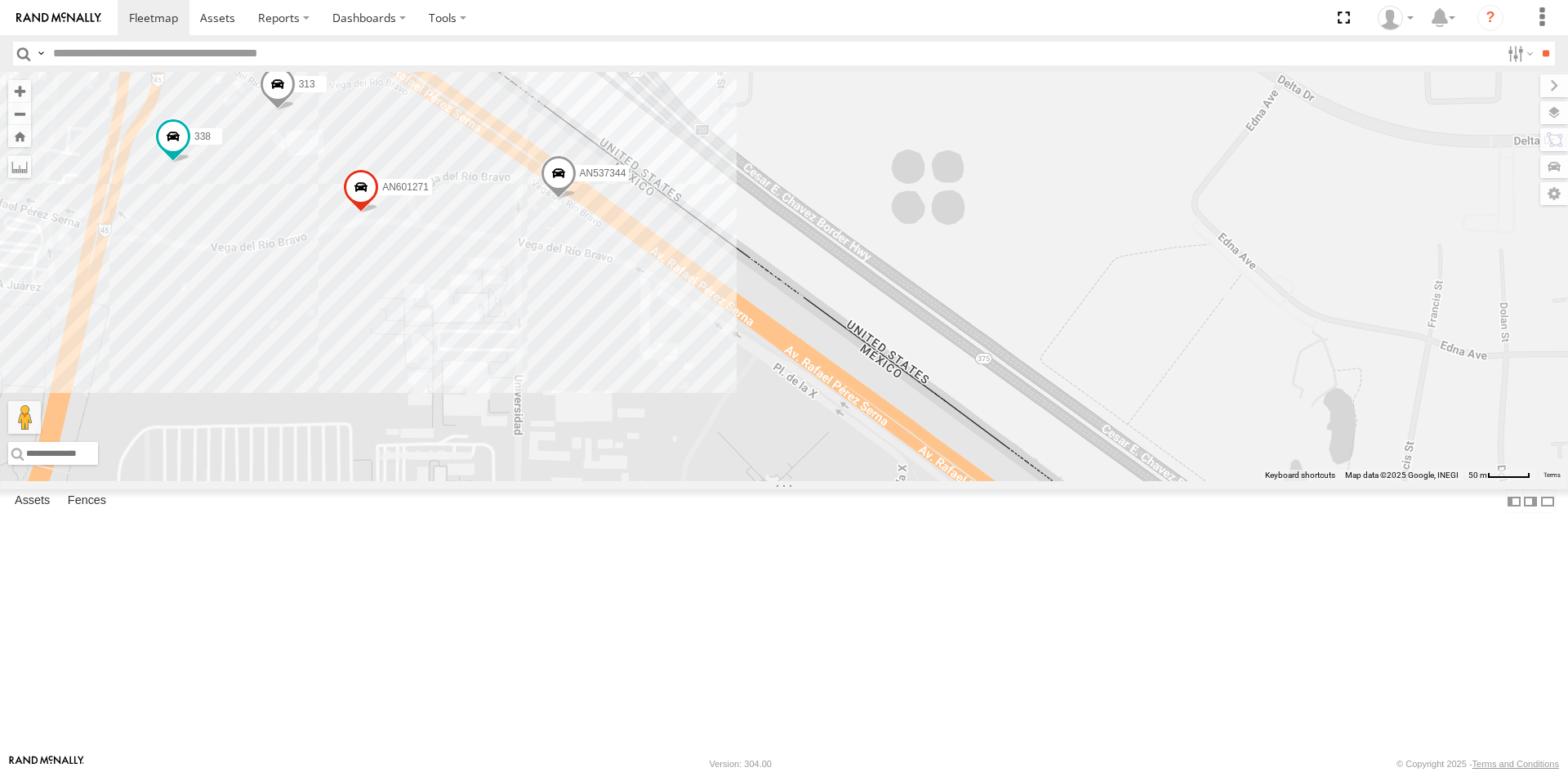 drag, startPoint x: 461, startPoint y: 541, endPoint x: 595, endPoint y: 444, distance: 165.4237 